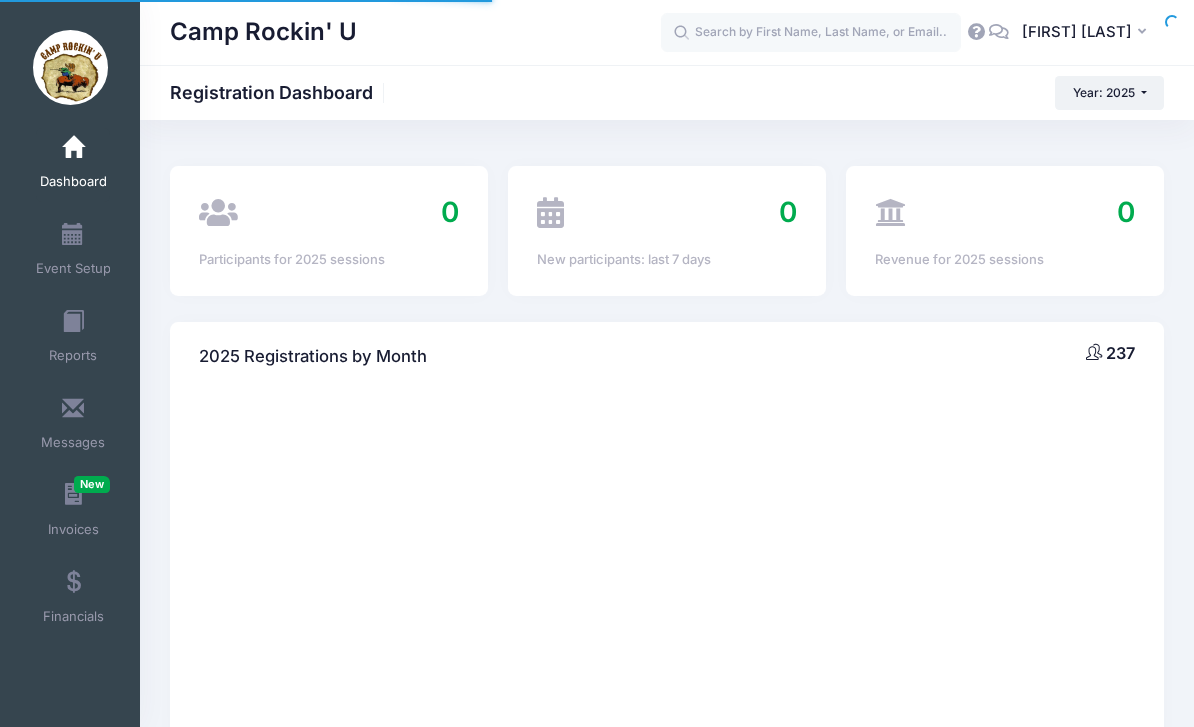 scroll, scrollTop: 0, scrollLeft: 0, axis: both 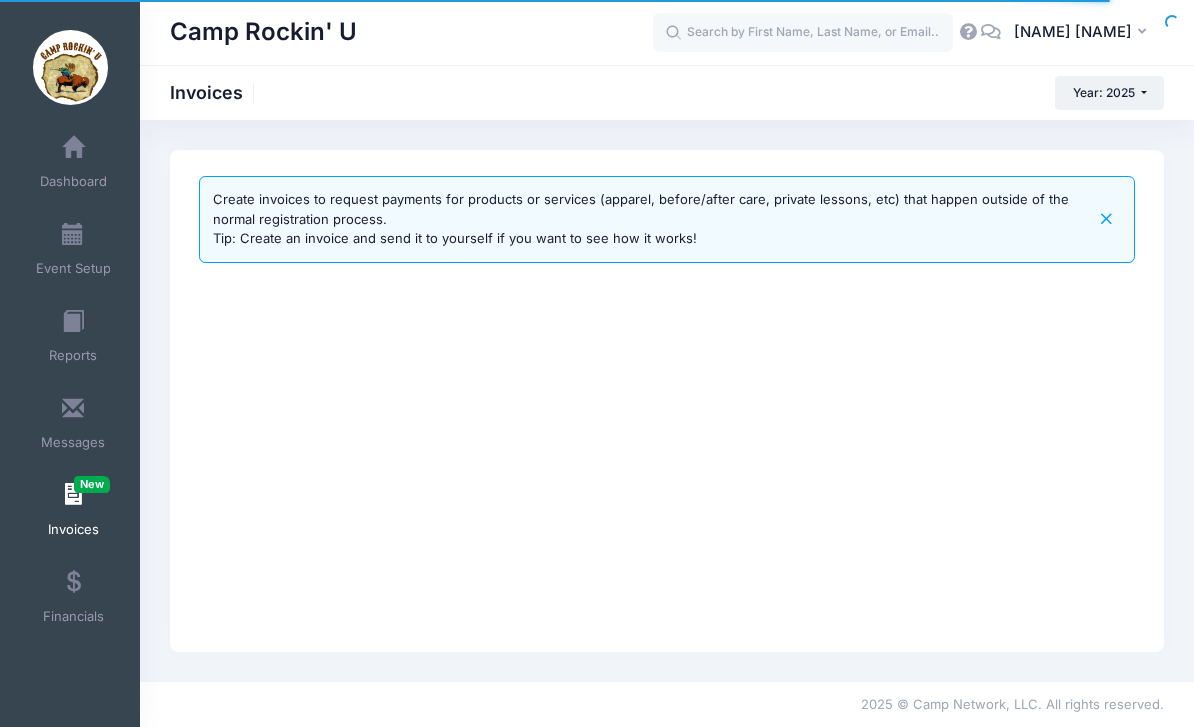select 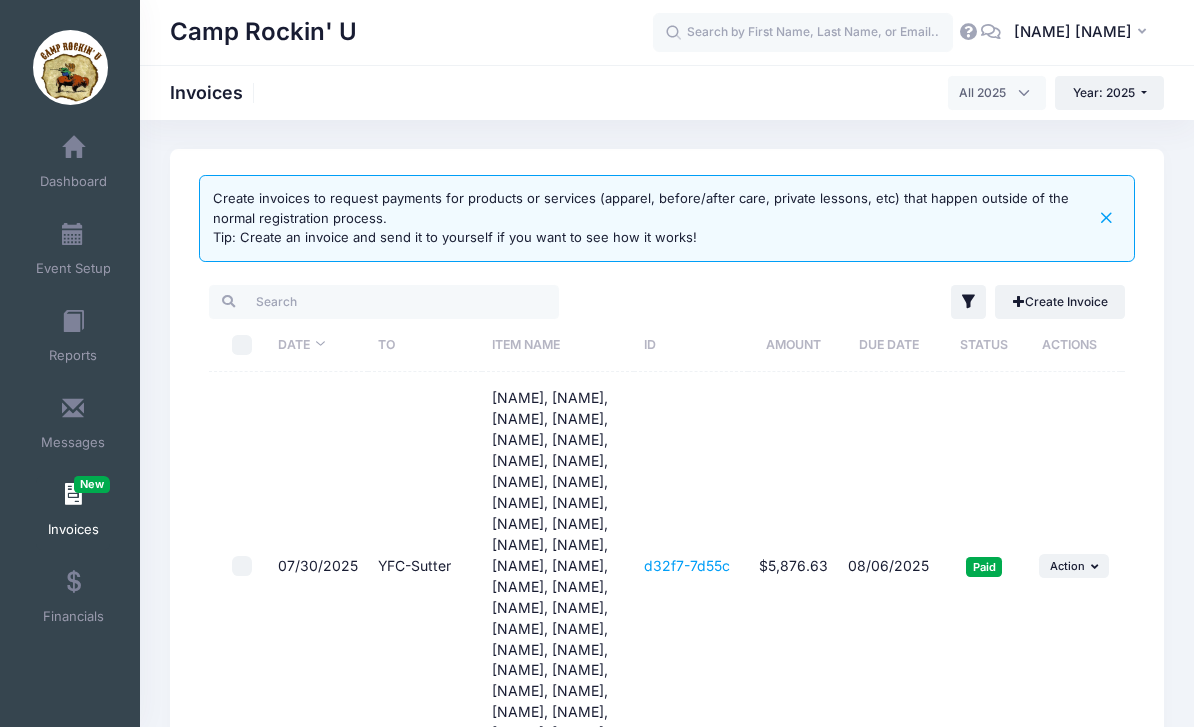 scroll, scrollTop: 0, scrollLeft: 0, axis: both 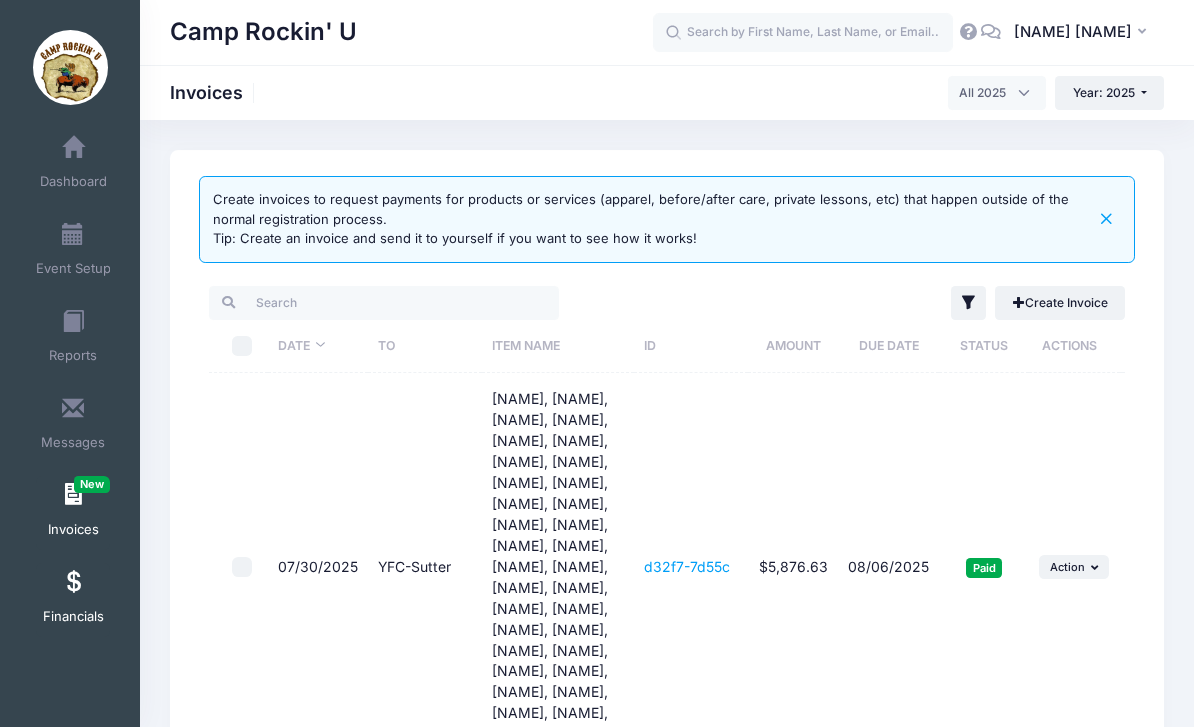click at bounding box center [73, 583] 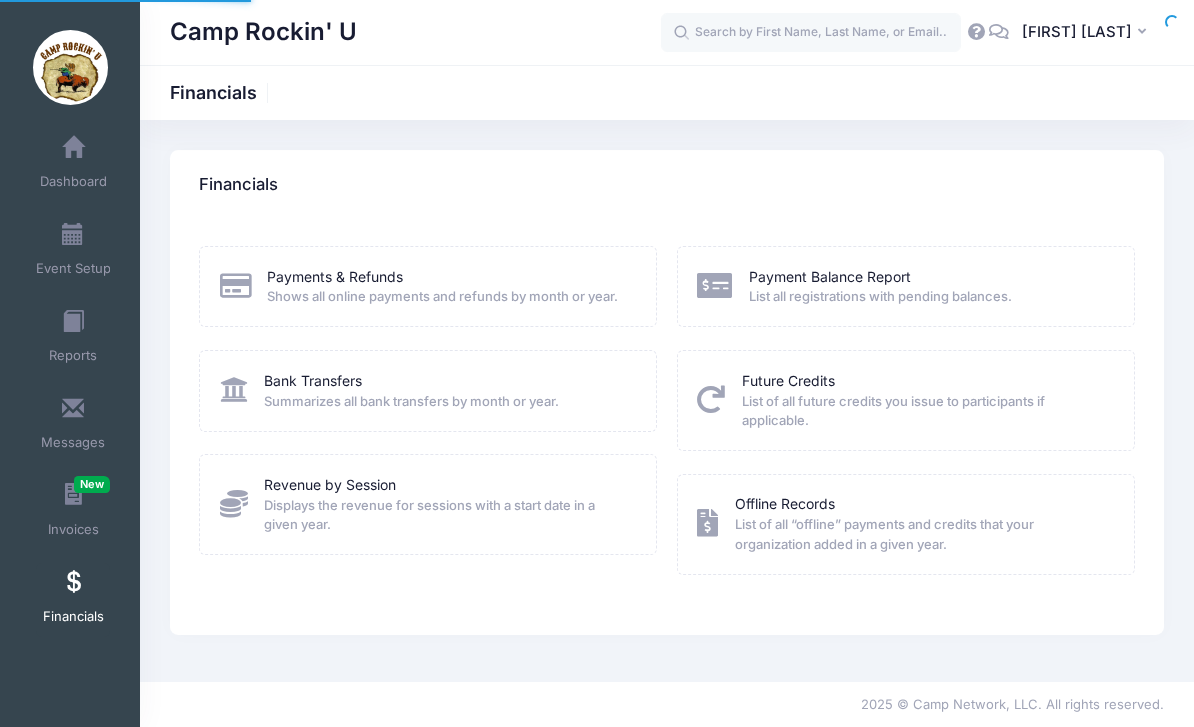 scroll, scrollTop: 0, scrollLeft: 0, axis: both 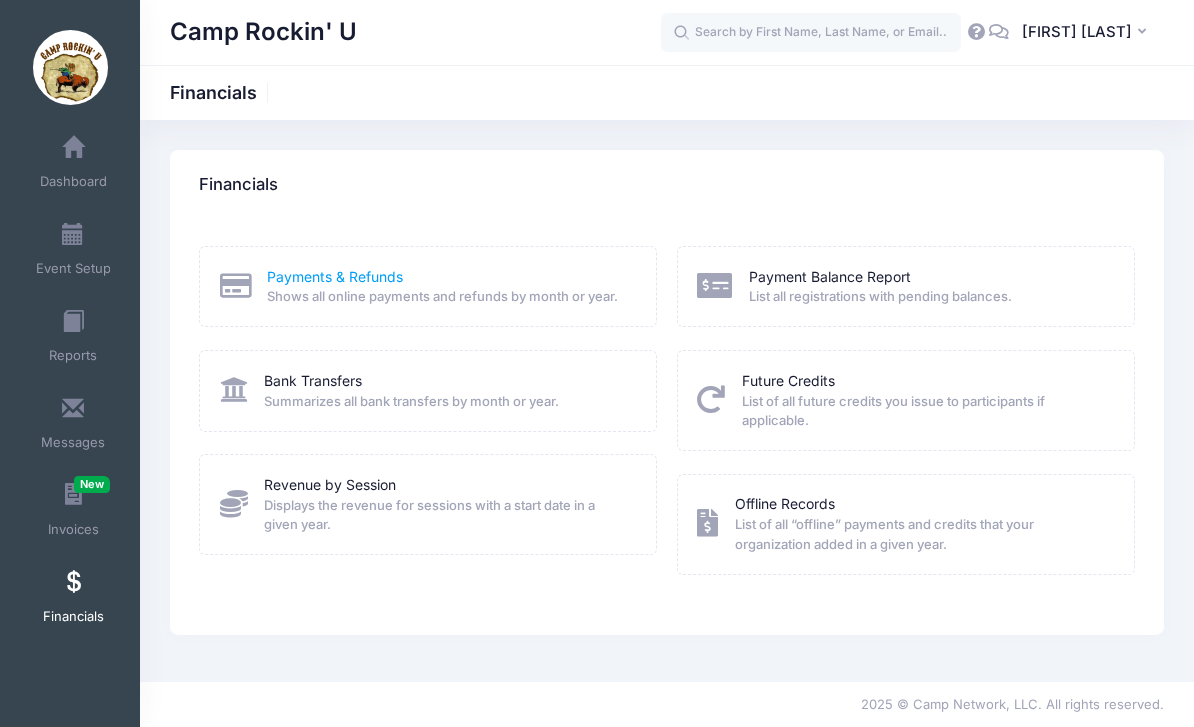 click on "Payments & Refunds" at bounding box center (335, 276) 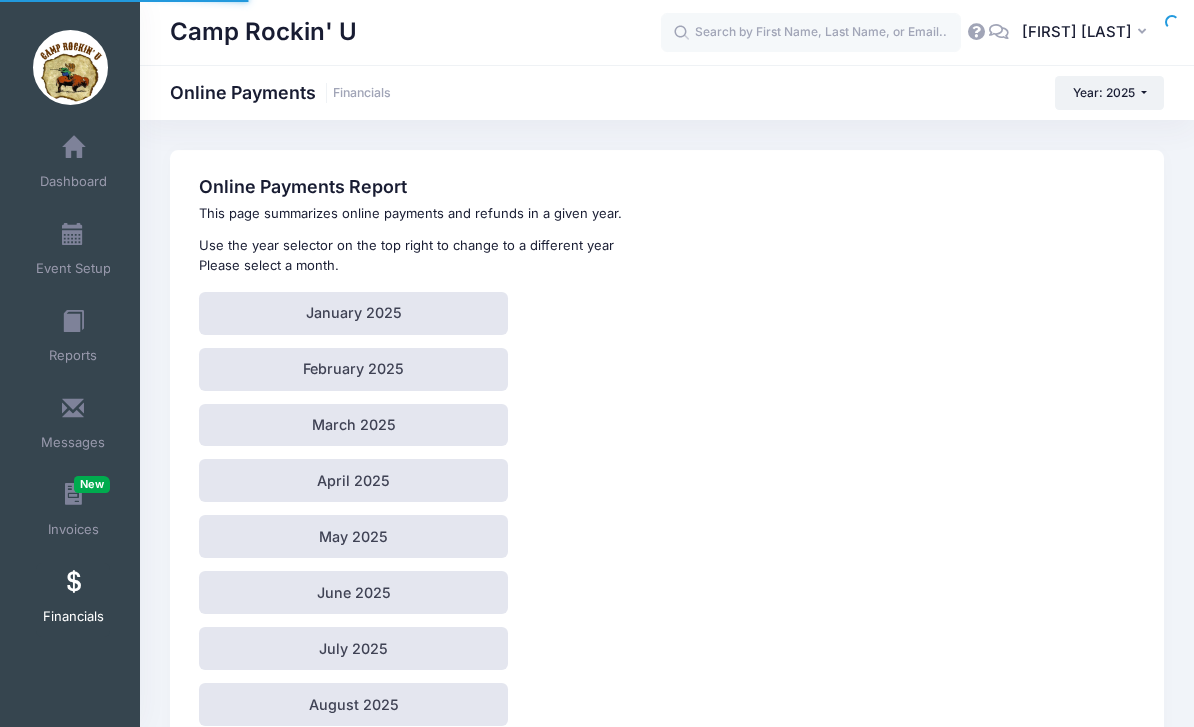 scroll, scrollTop: 0, scrollLeft: 0, axis: both 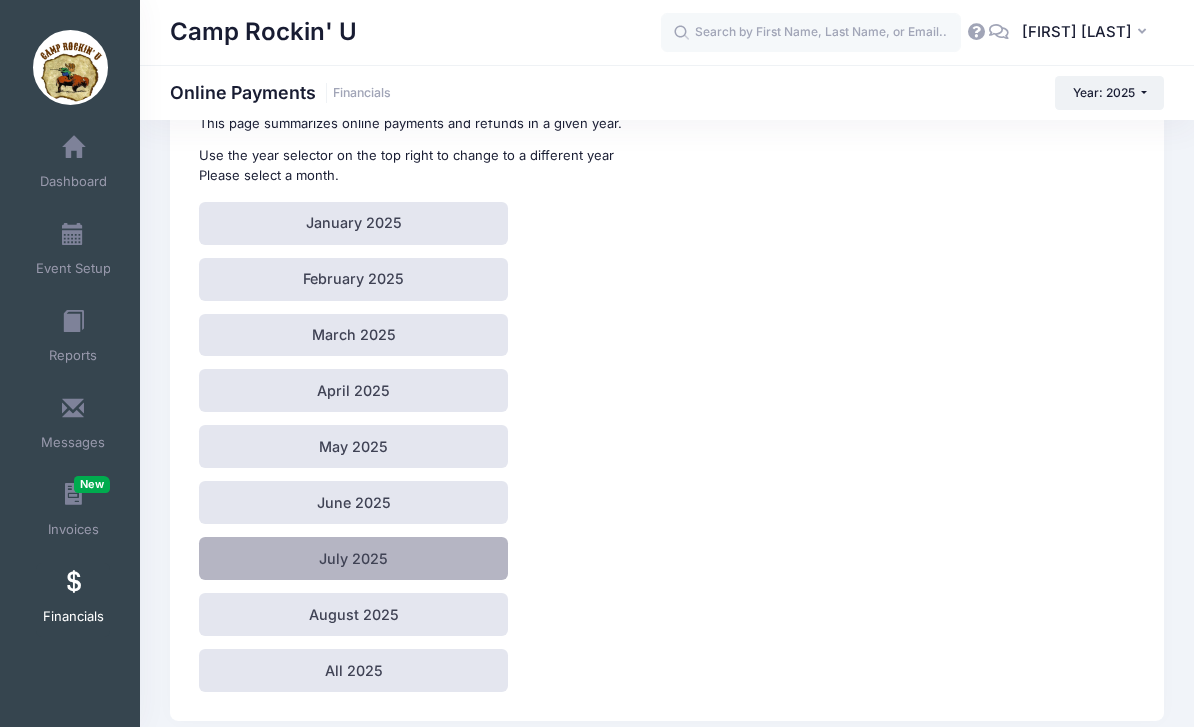 click on "July 2025" at bounding box center [353, 558] 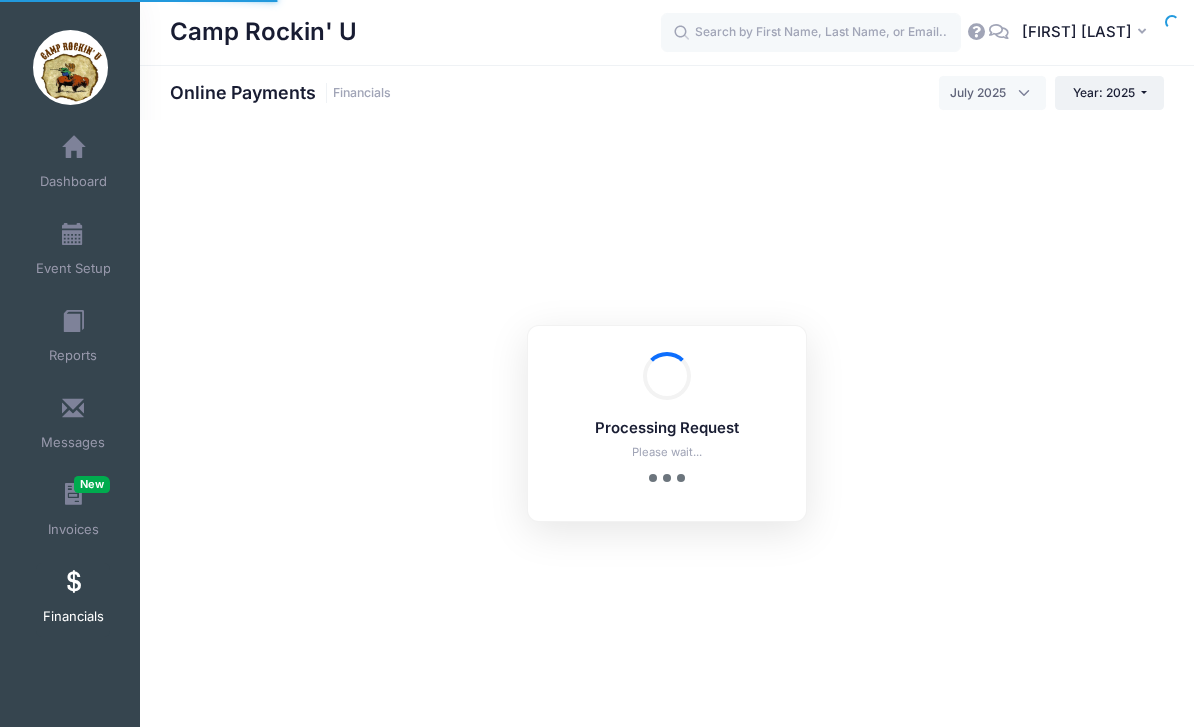 select on "10" 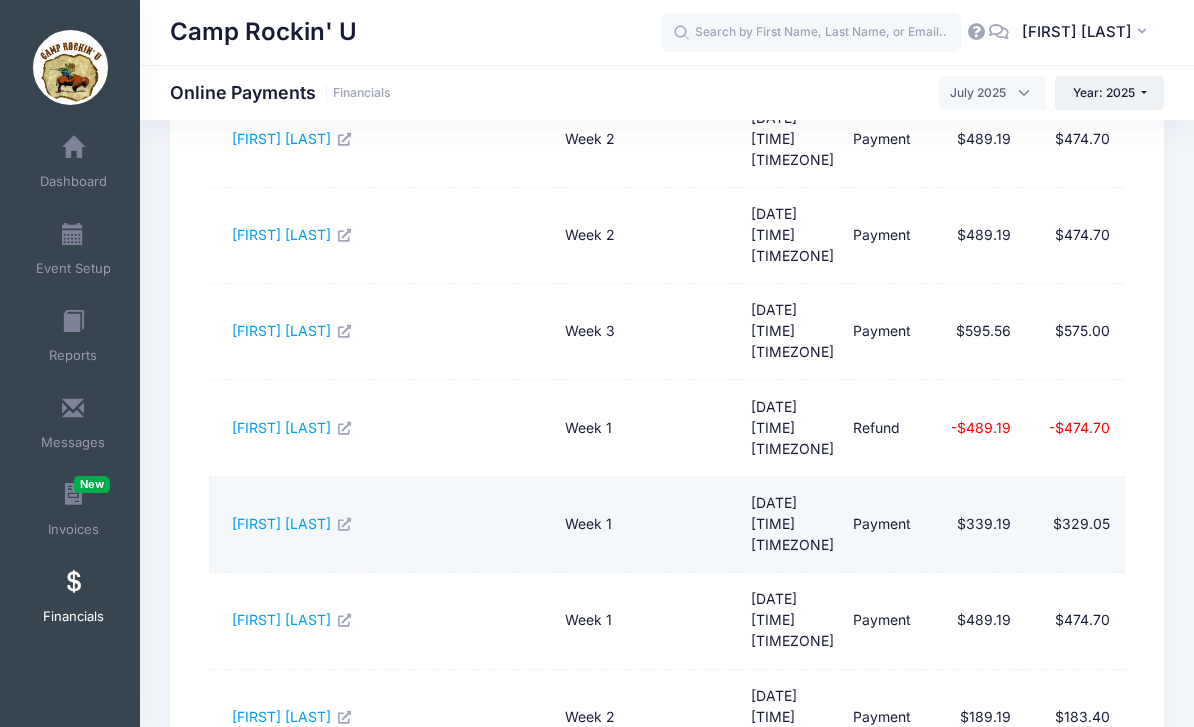 scroll, scrollTop: 568, scrollLeft: 0, axis: vertical 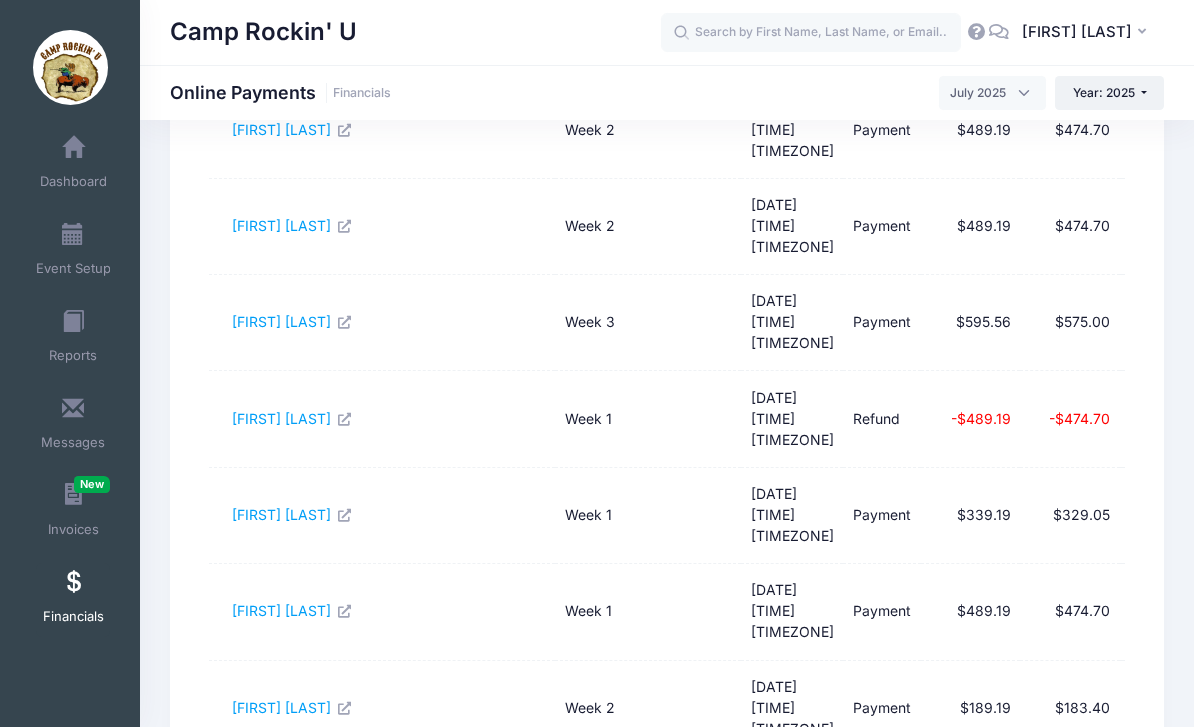 click on "2" at bounding box center [991, 882] 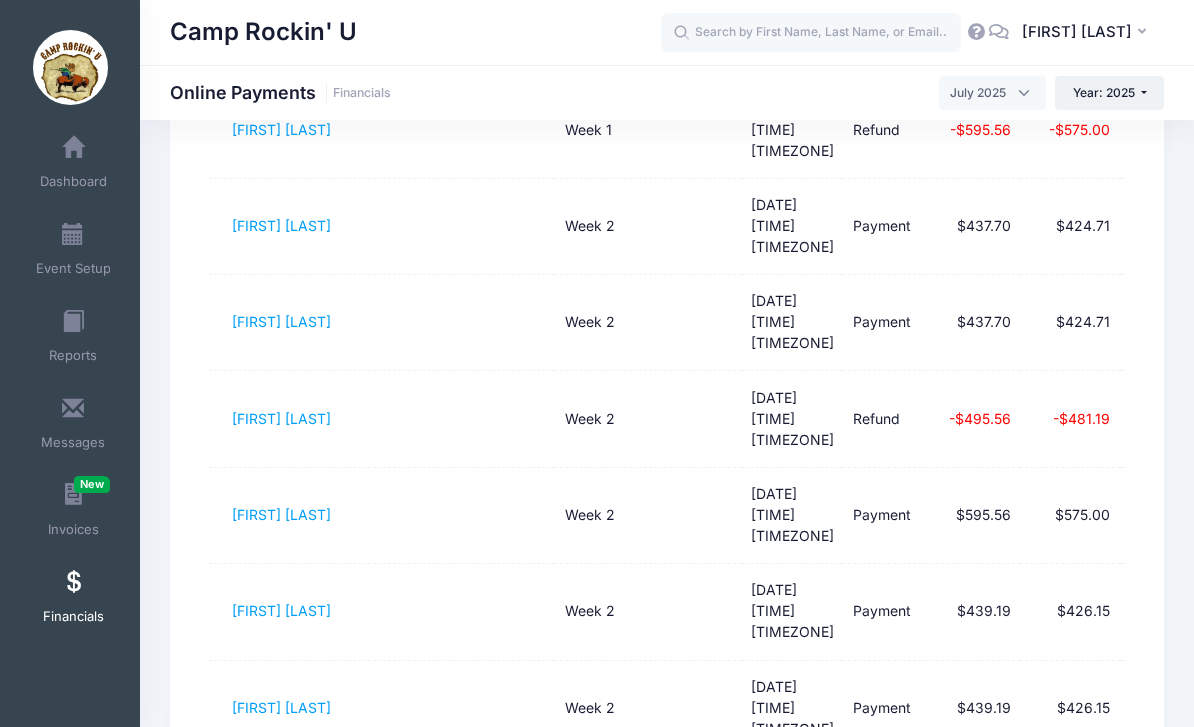 click on "3" at bounding box center (1030, 882) 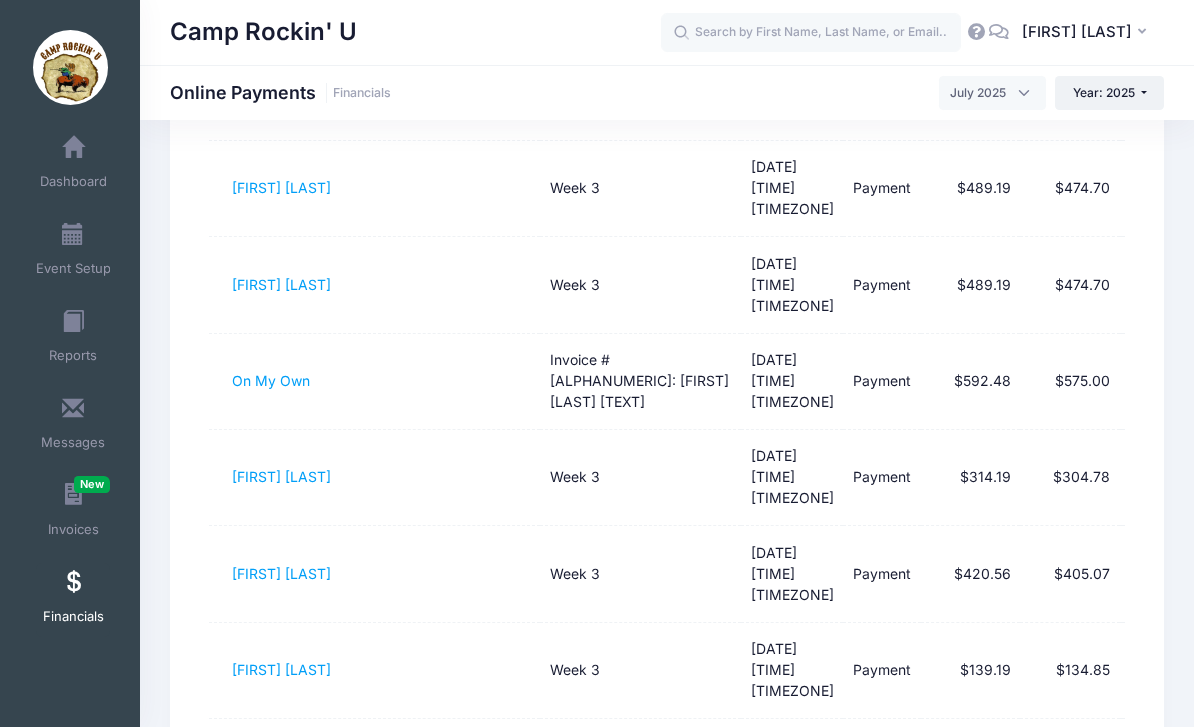 scroll, scrollTop: 568, scrollLeft: 0, axis: vertical 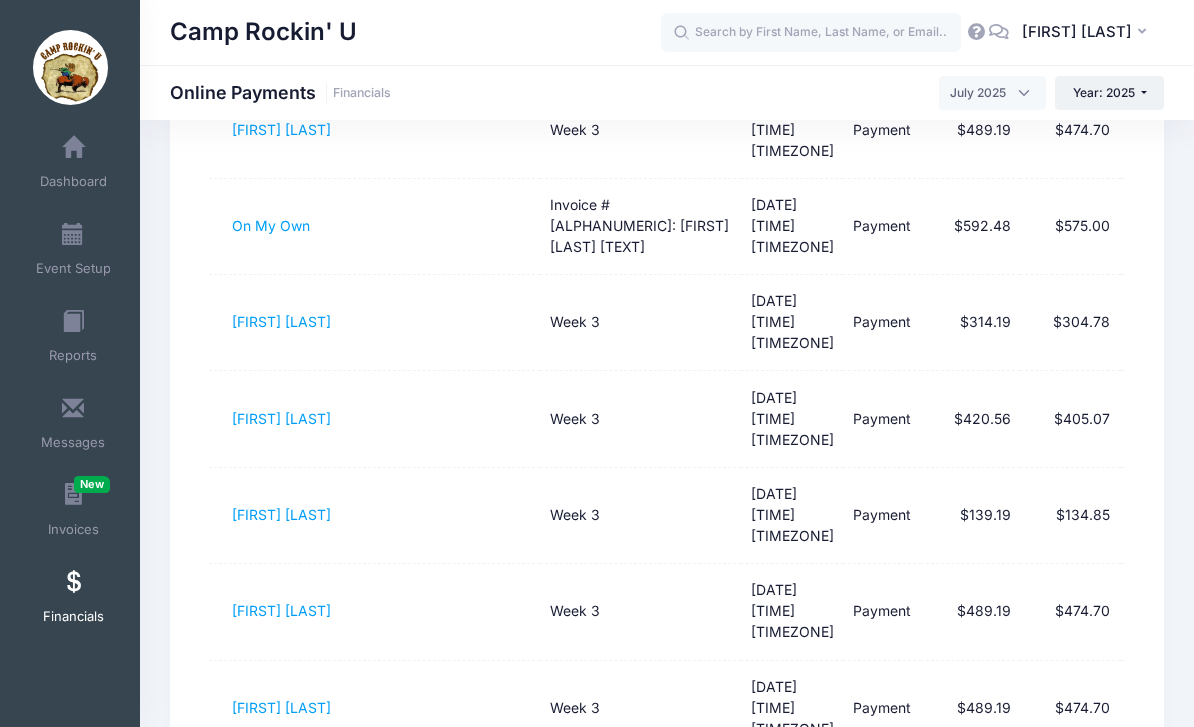 click on "1" at bounding box center [952, 882] 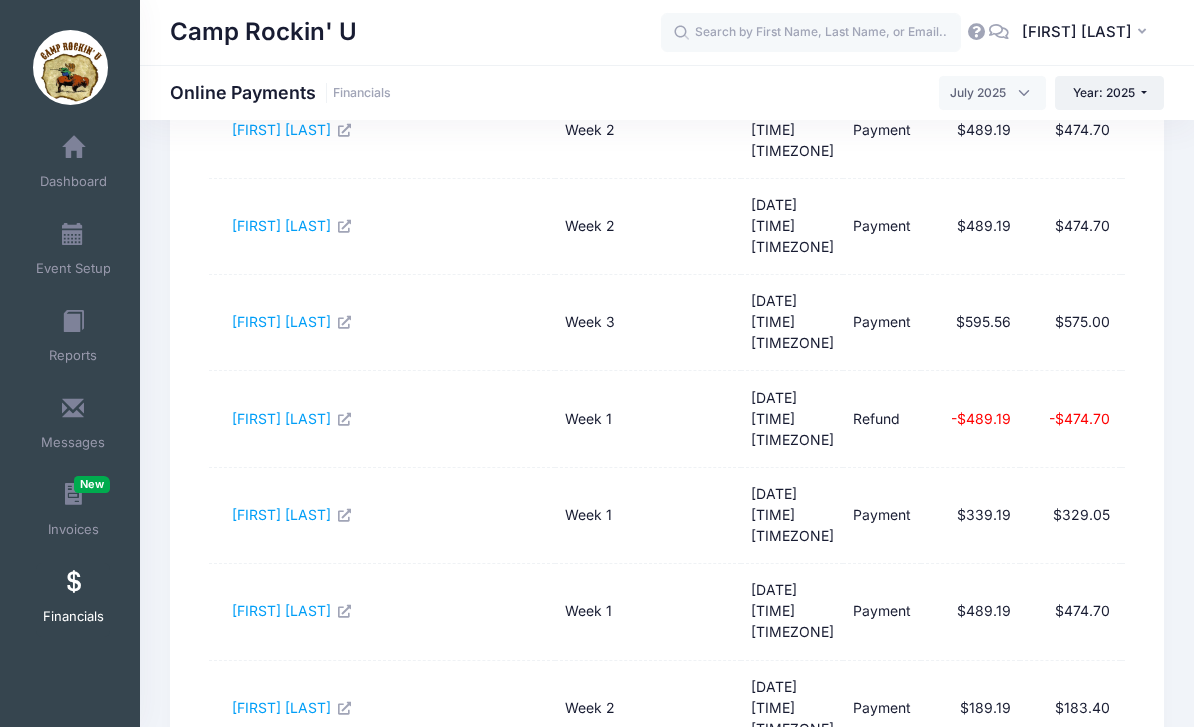 click on "2" at bounding box center (991, 882) 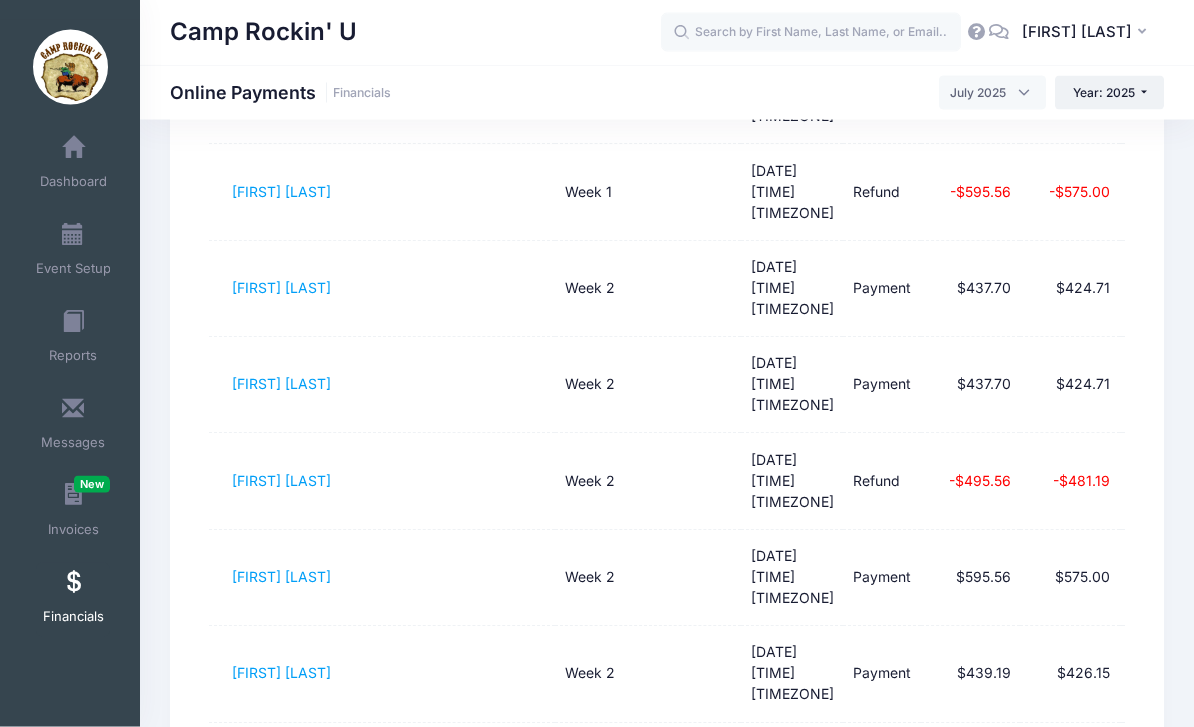 scroll, scrollTop: 506, scrollLeft: 0, axis: vertical 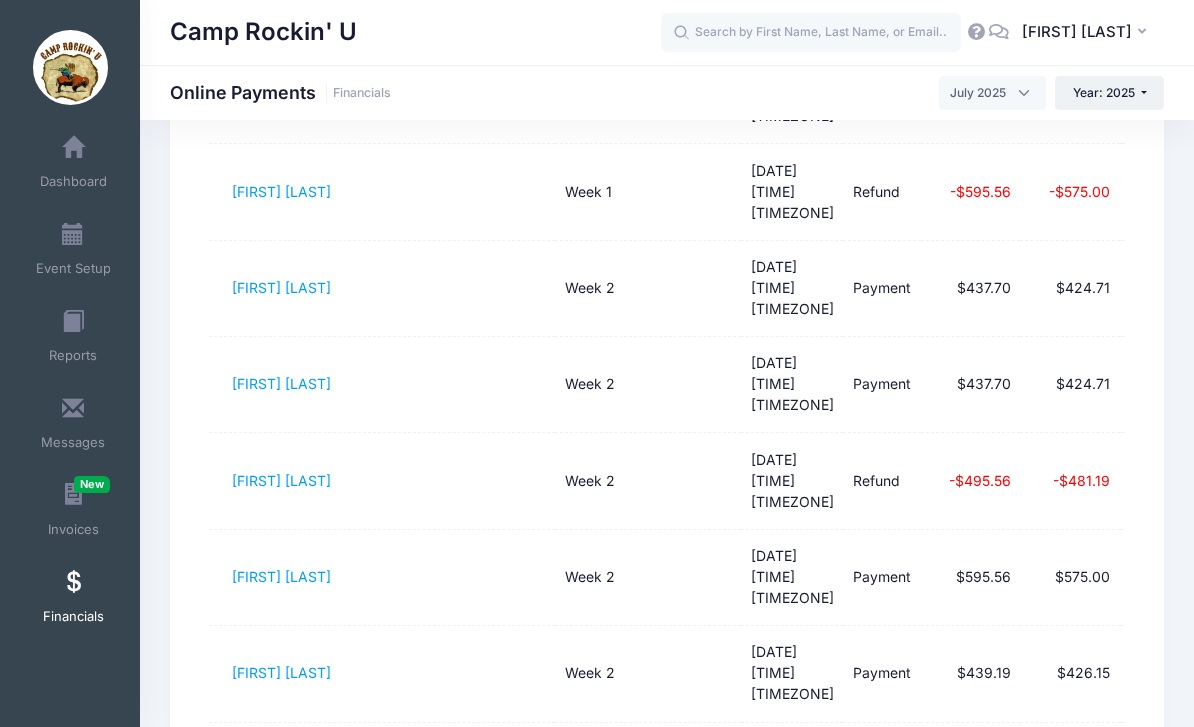 click on "3" at bounding box center (1030, 944) 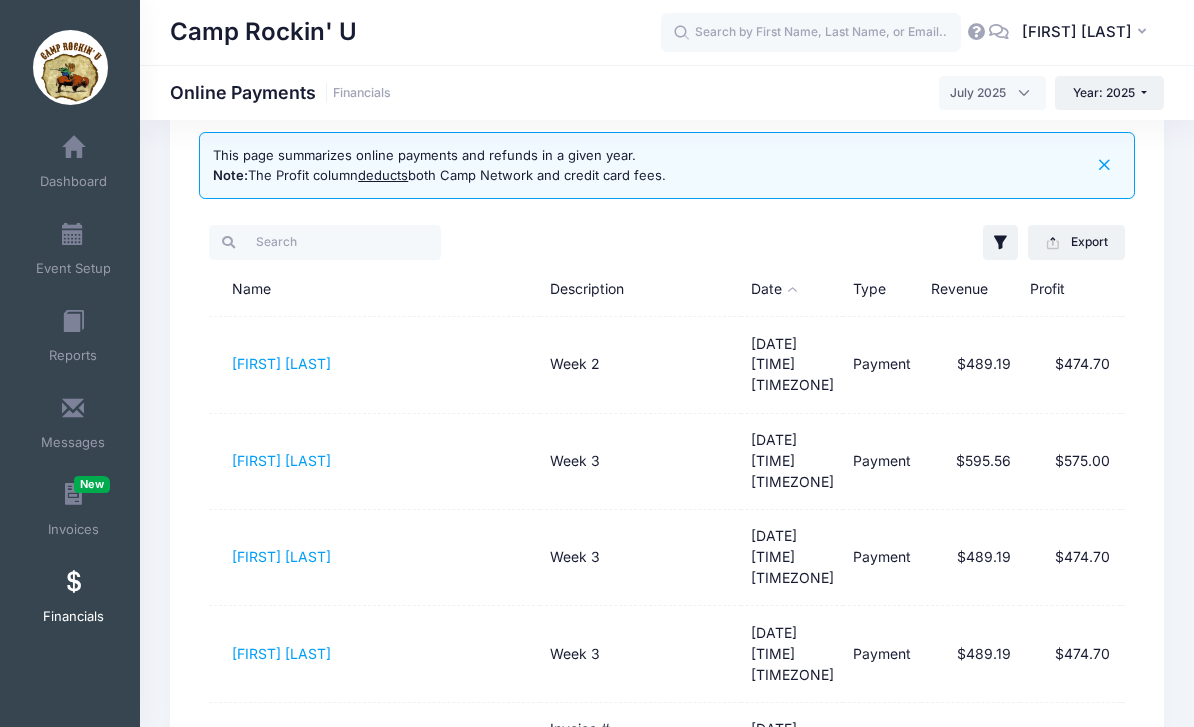 scroll, scrollTop: 0, scrollLeft: 0, axis: both 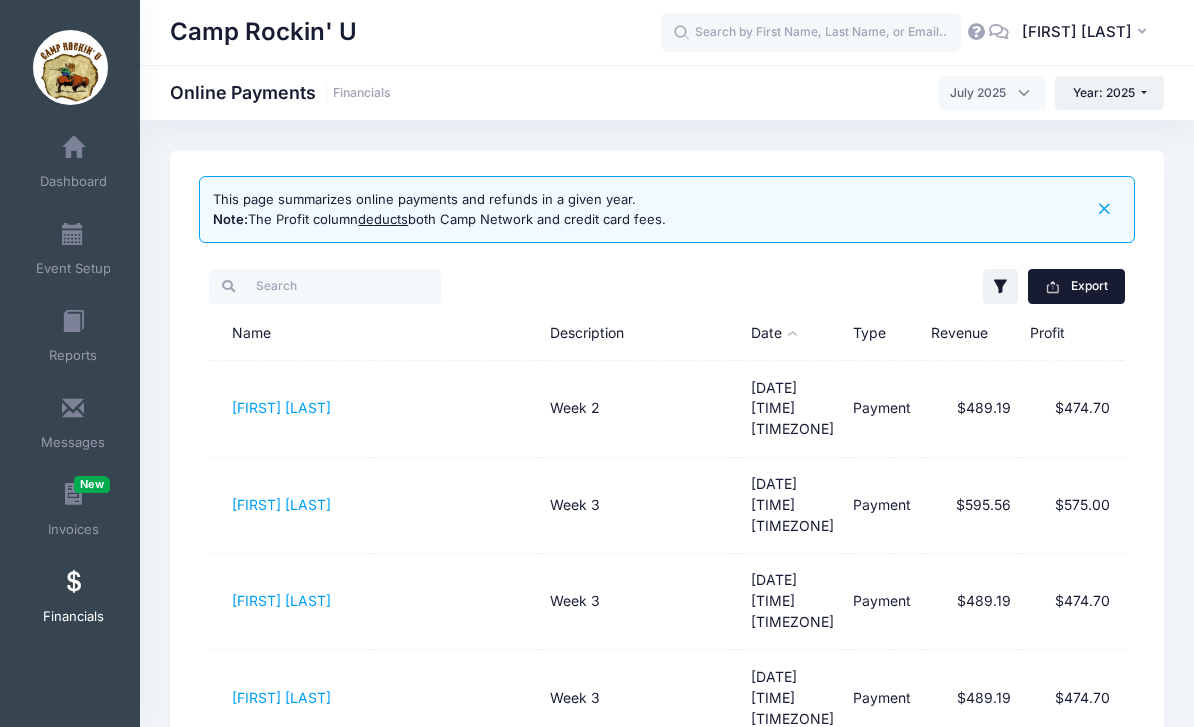 click on "Export" at bounding box center [1076, 286] 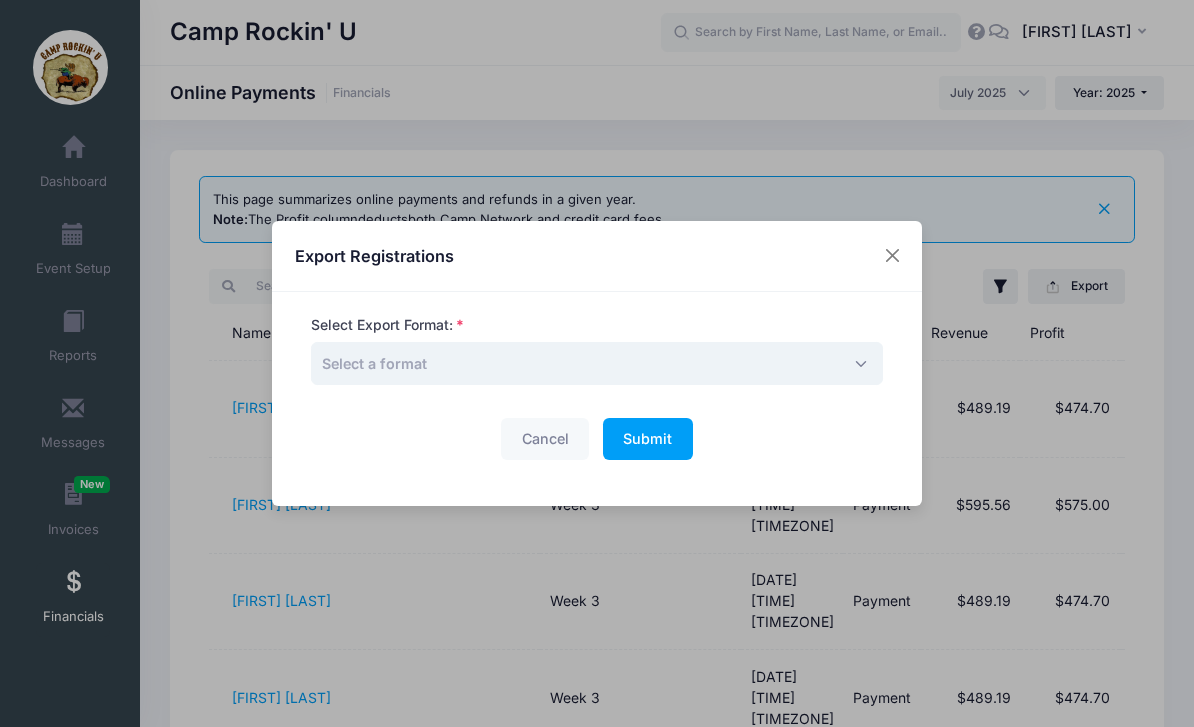 click on "Select a format" at bounding box center [597, 363] 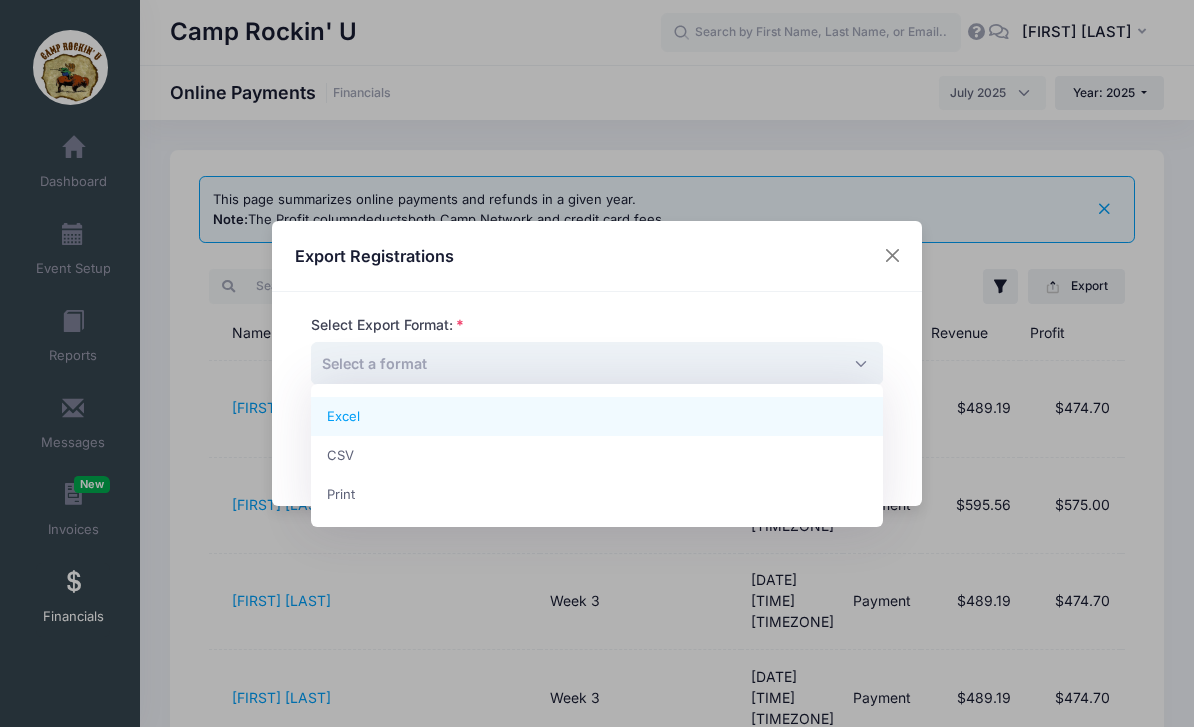 select on "excel" 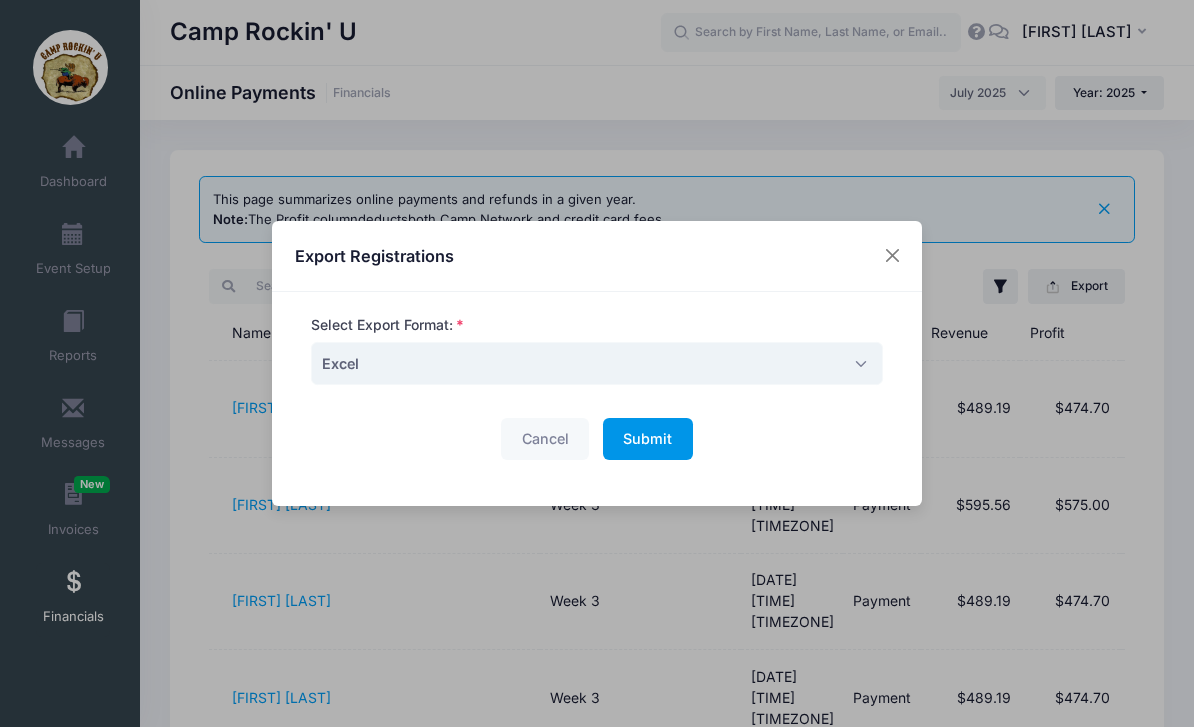 click on "Submit
Please wait..." at bounding box center [648, 439] 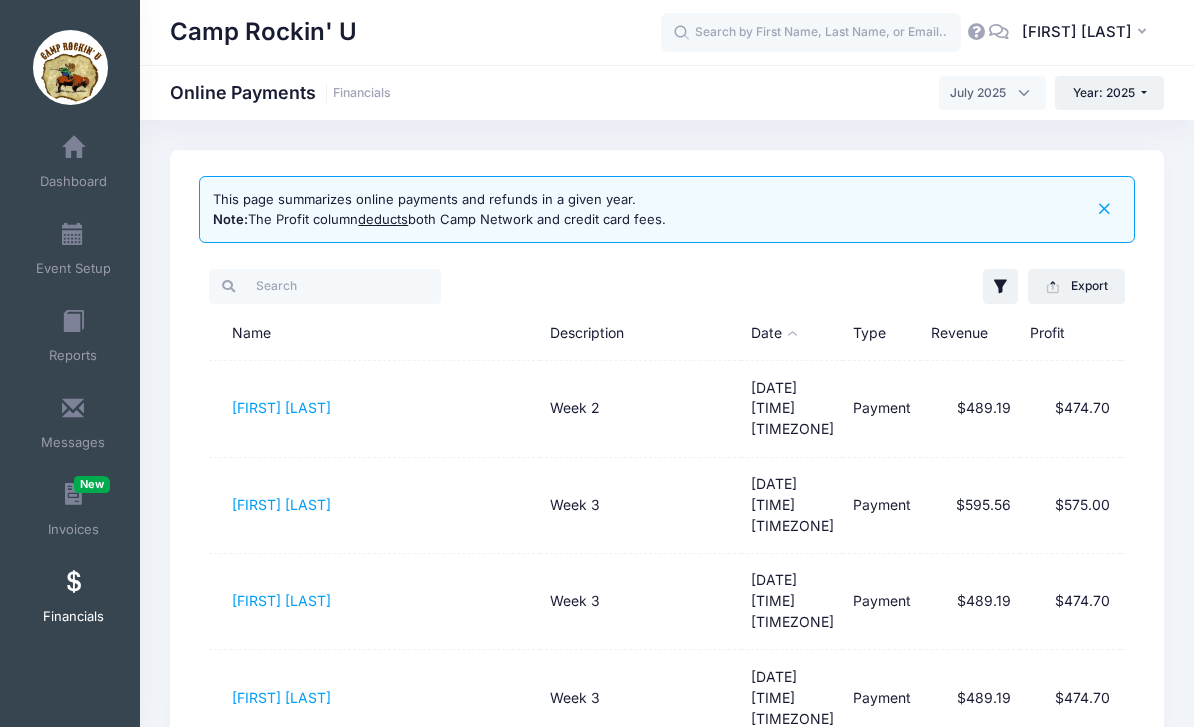 click at bounding box center [73, 583] 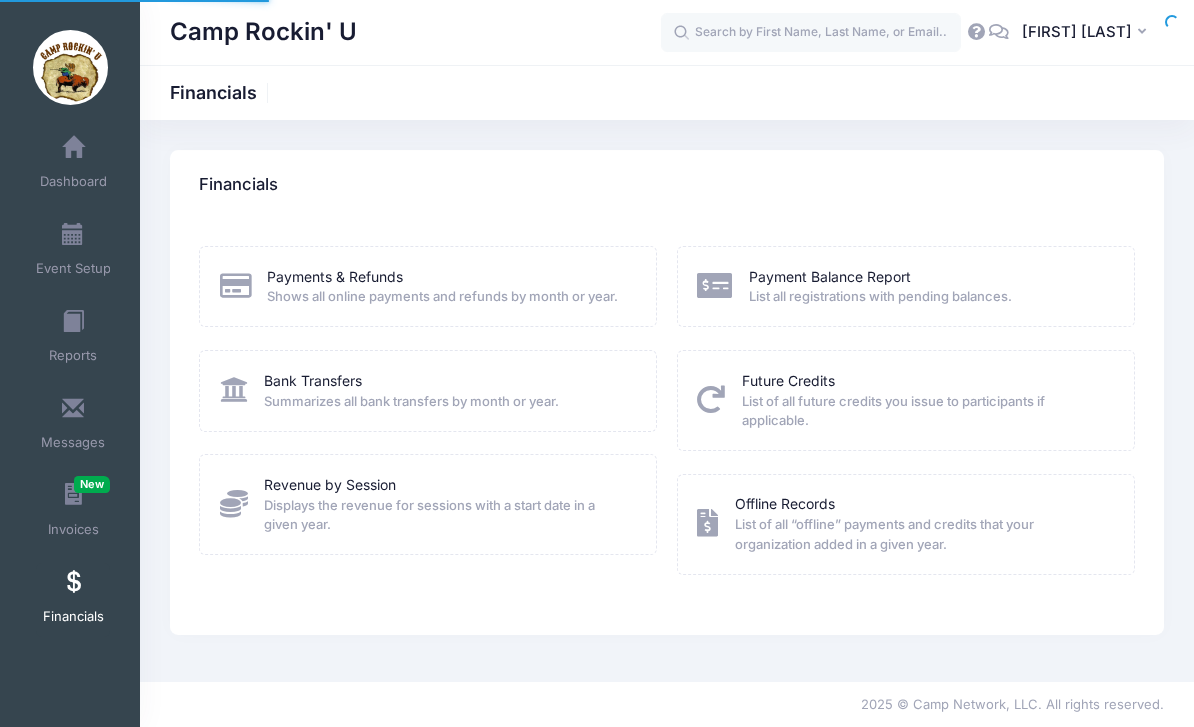 scroll, scrollTop: 0, scrollLeft: 0, axis: both 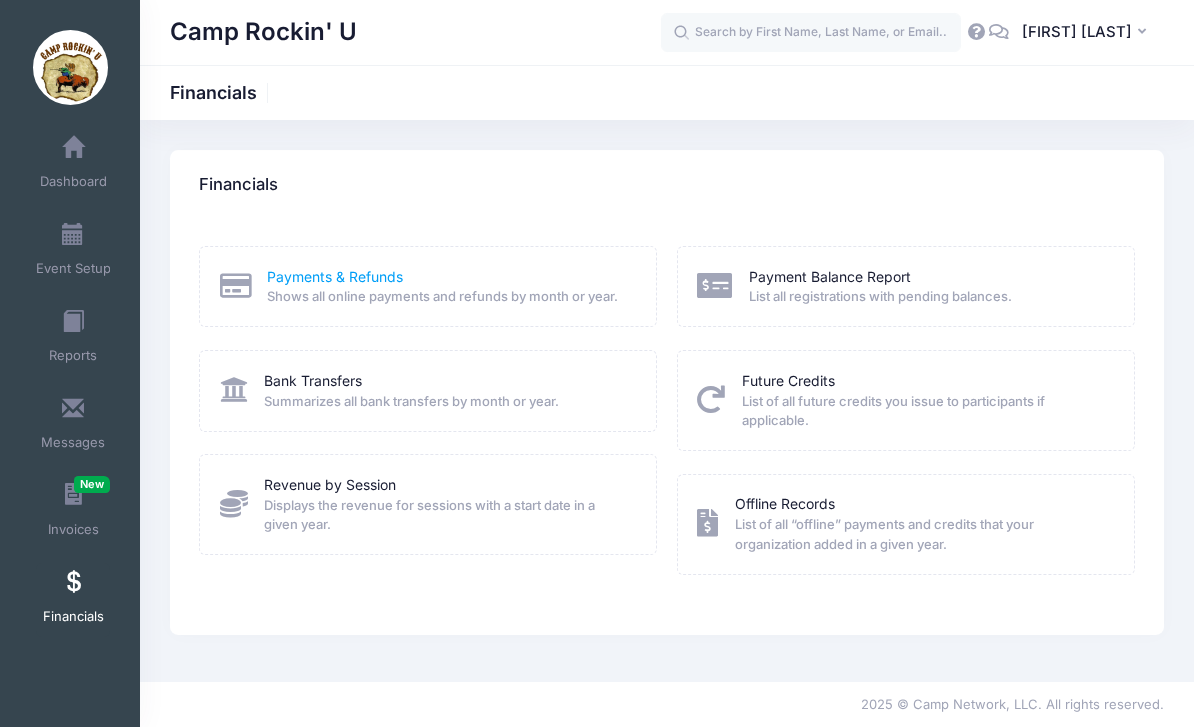 click on "Payments & Refunds" at bounding box center [335, 276] 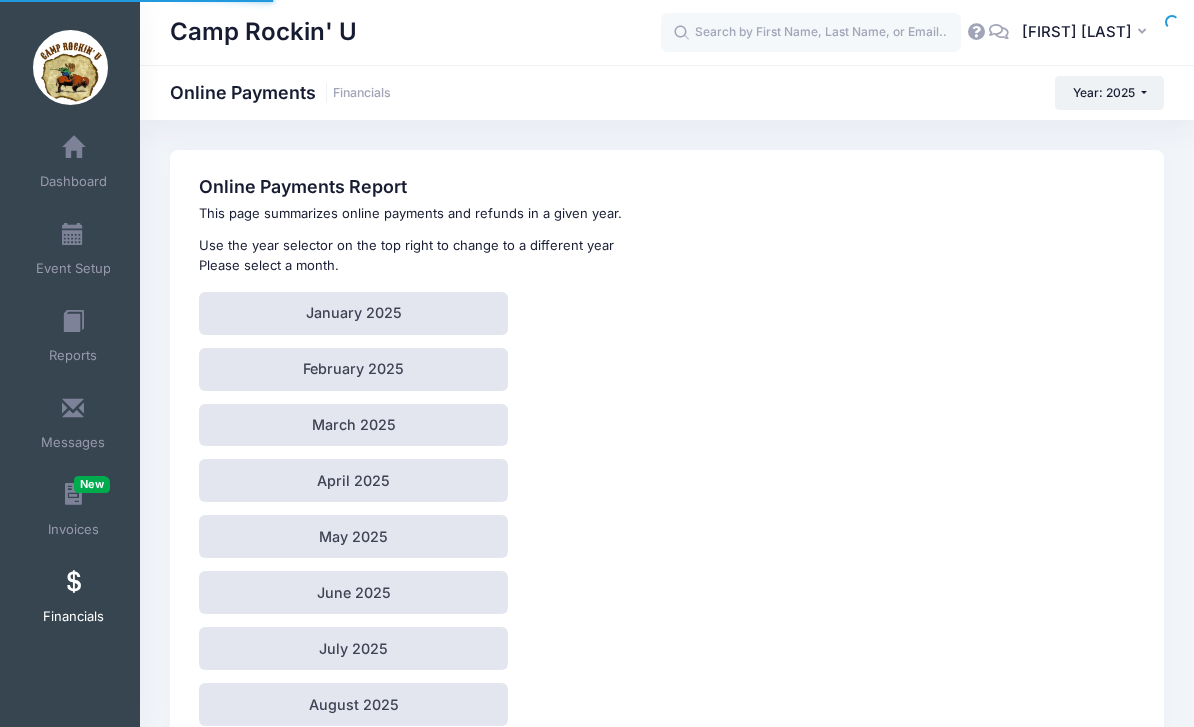 scroll, scrollTop: 0, scrollLeft: 0, axis: both 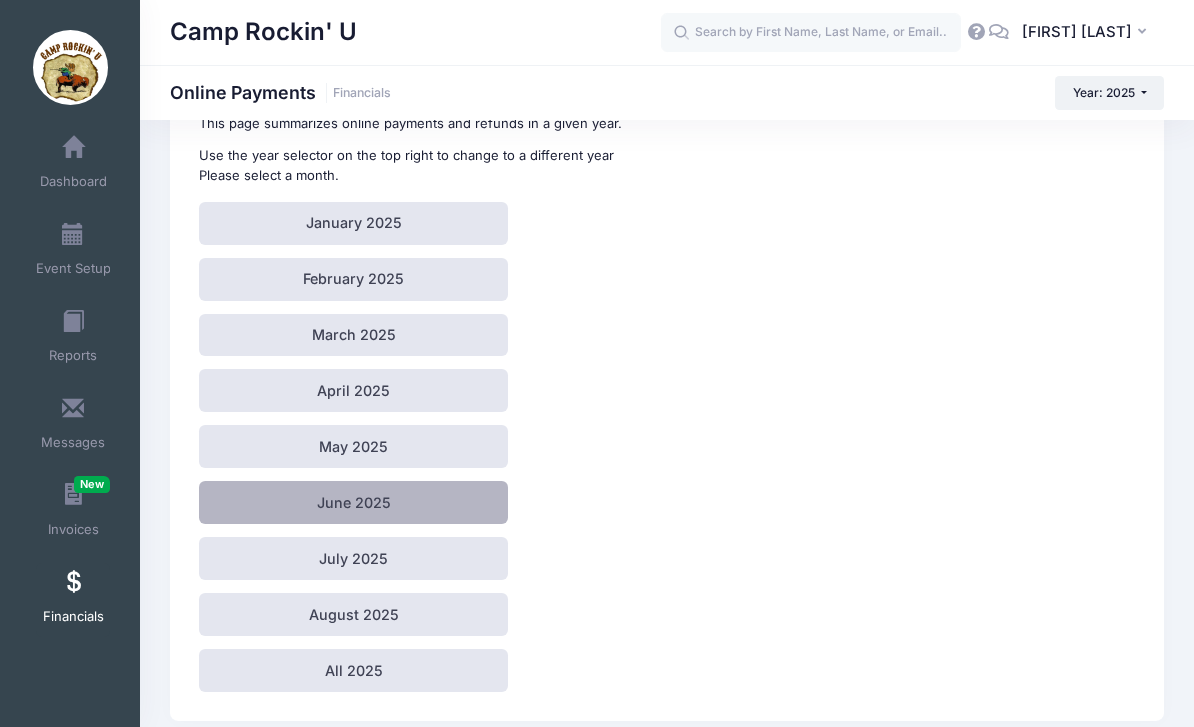 click on "June 2025" at bounding box center (353, 502) 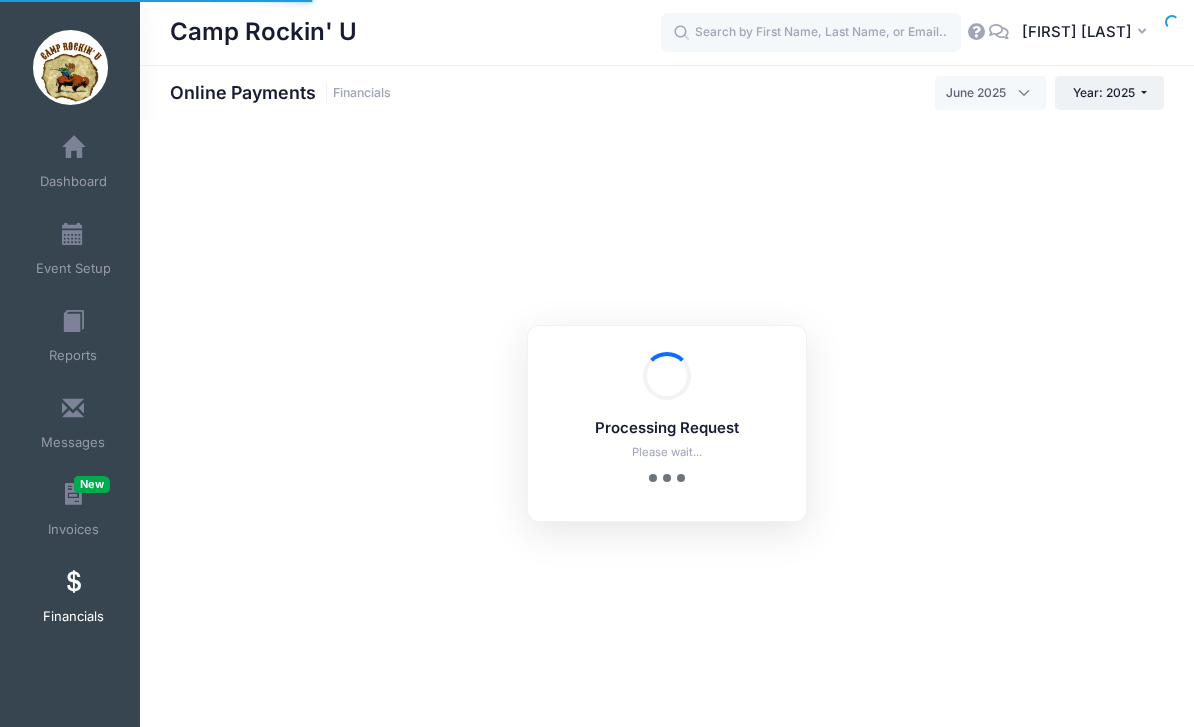 scroll, scrollTop: 0, scrollLeft: 0, axis: both 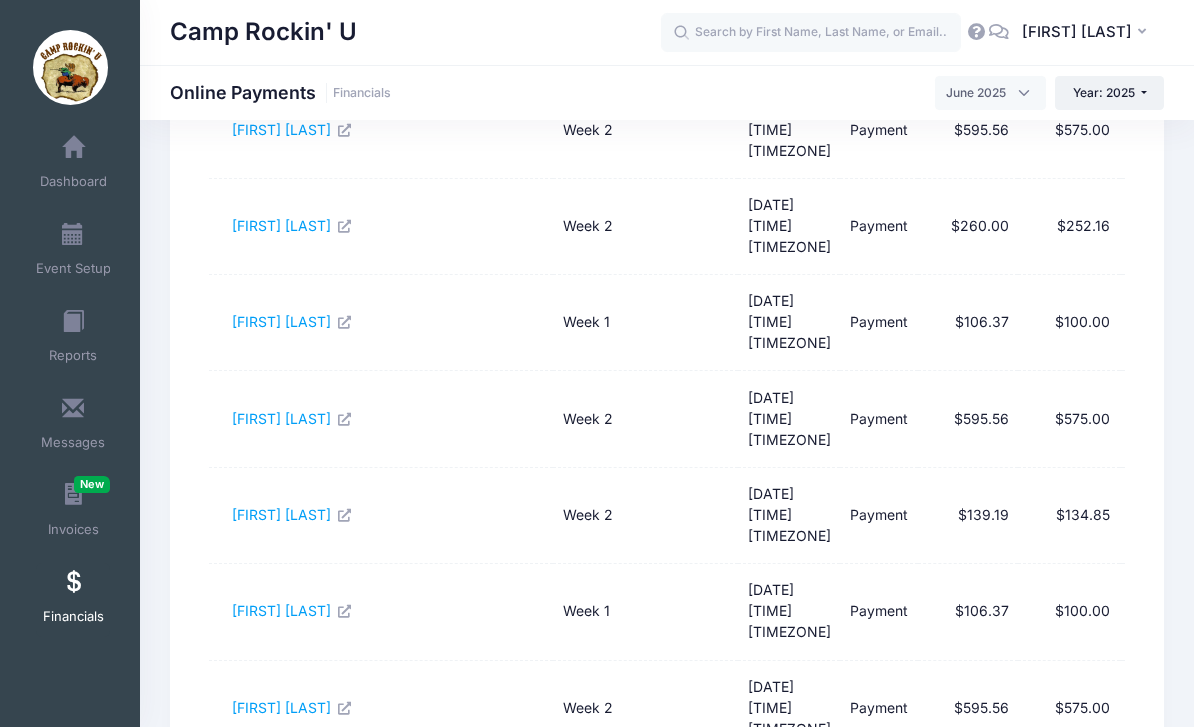 click on "All 10 25 50" at bounding box center [277, 882] 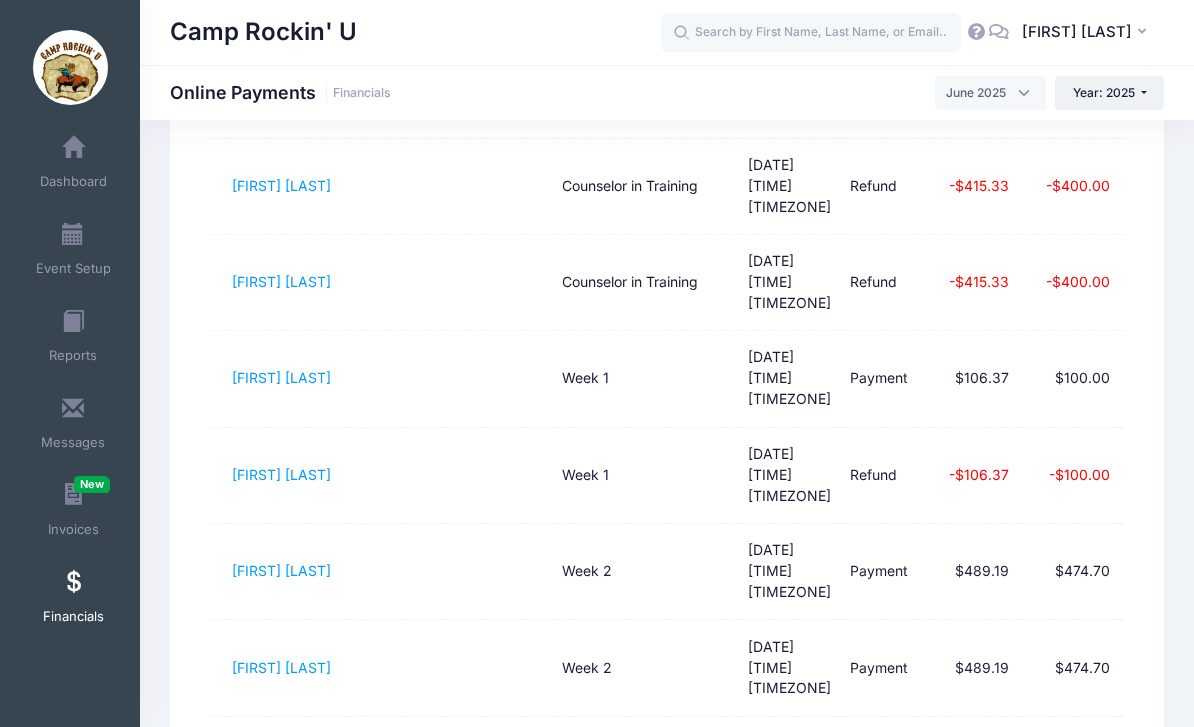 scroll, scrollTop: 3508, scrollLeft: 0, axis: vertical 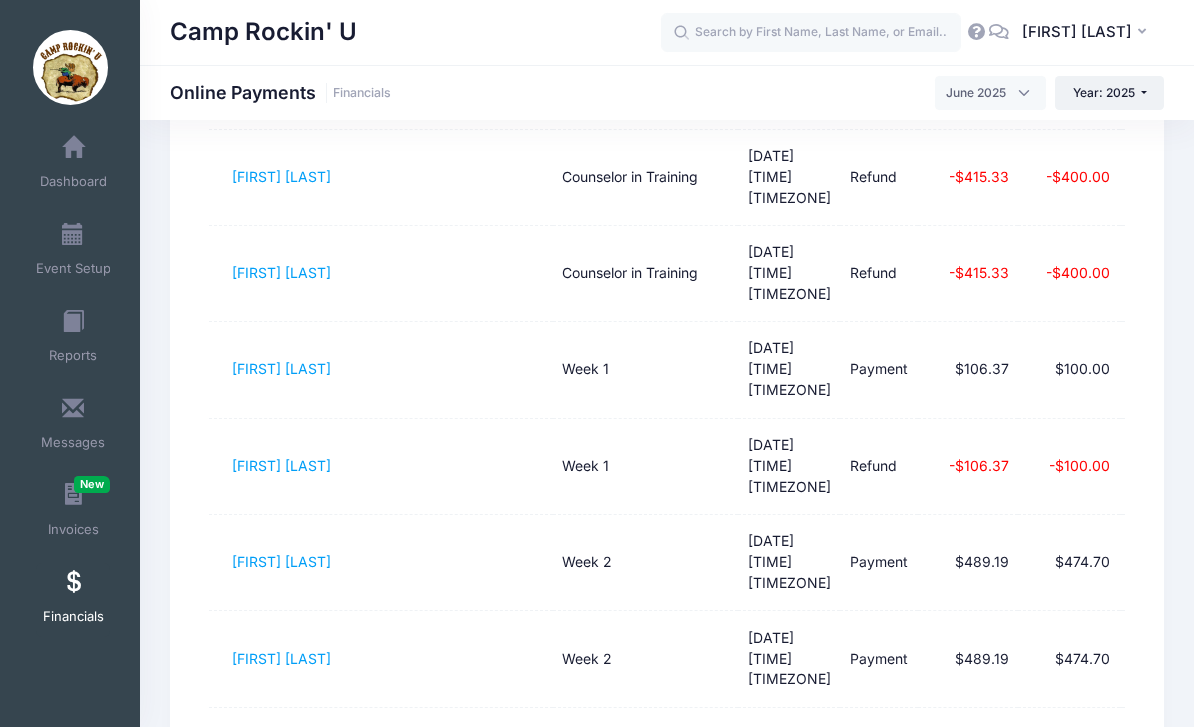 click on "2" at bounding box center [1069, 1797] 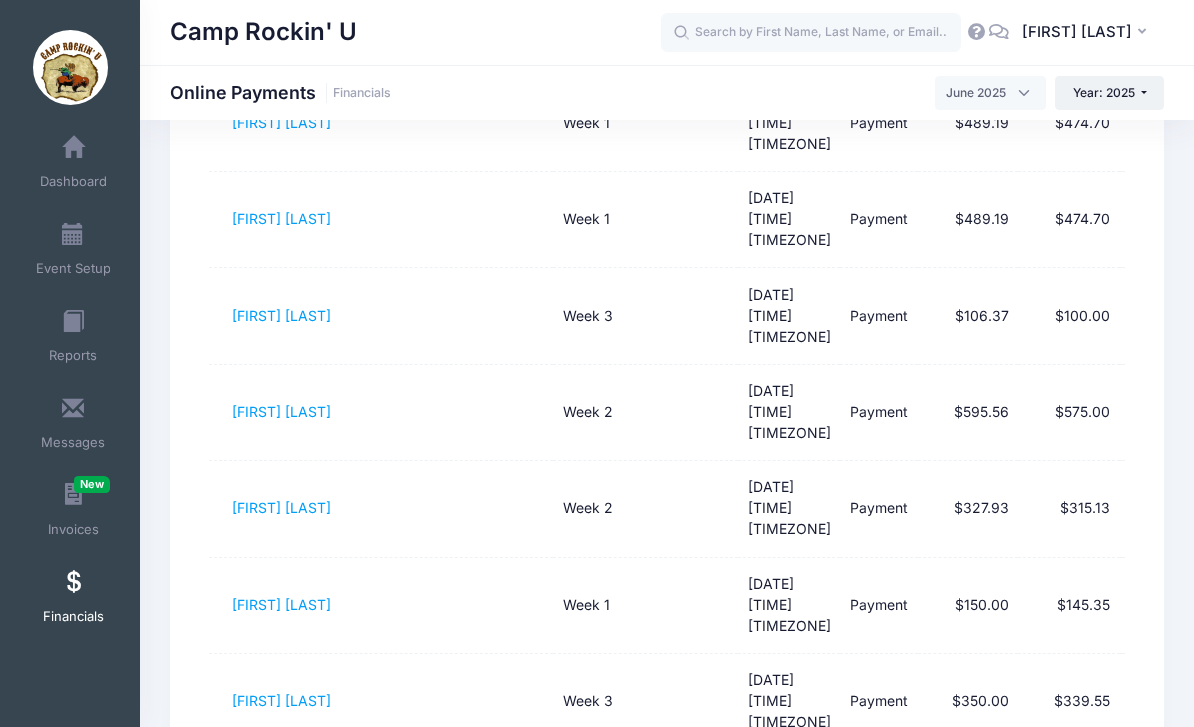 scroll, scrollTop: 669, scrollLeft: 0, axis: vertical 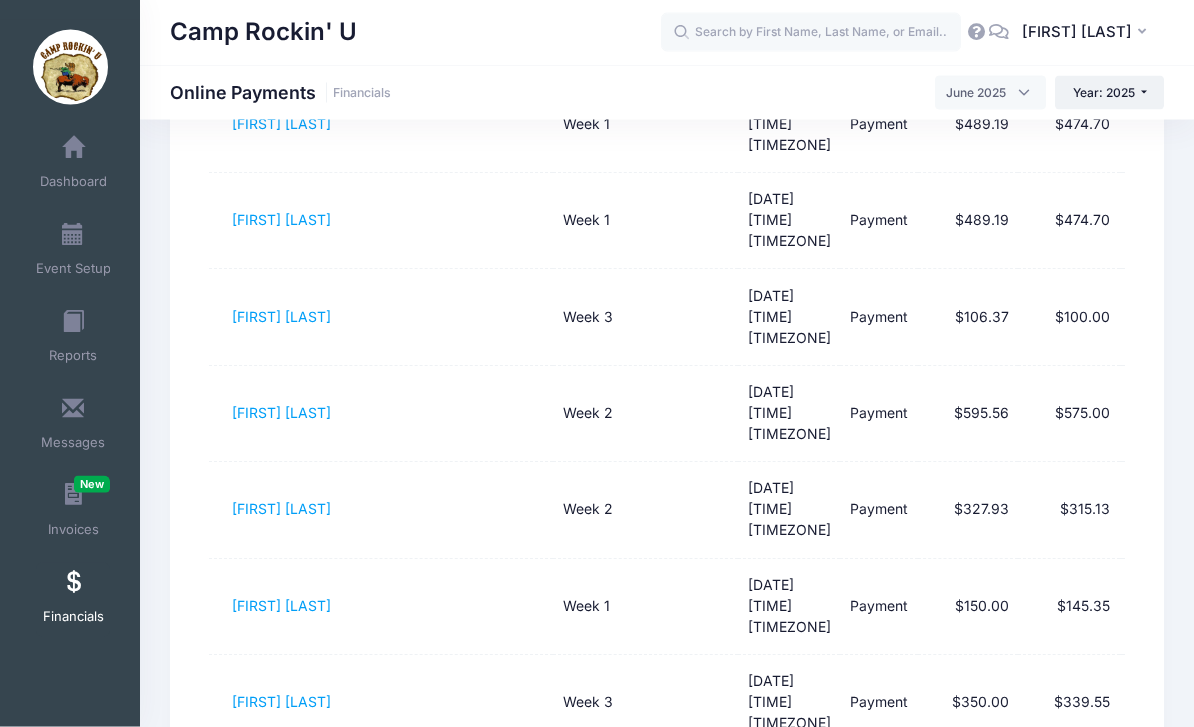 click on "Financials" at bounding box center [73, 600] 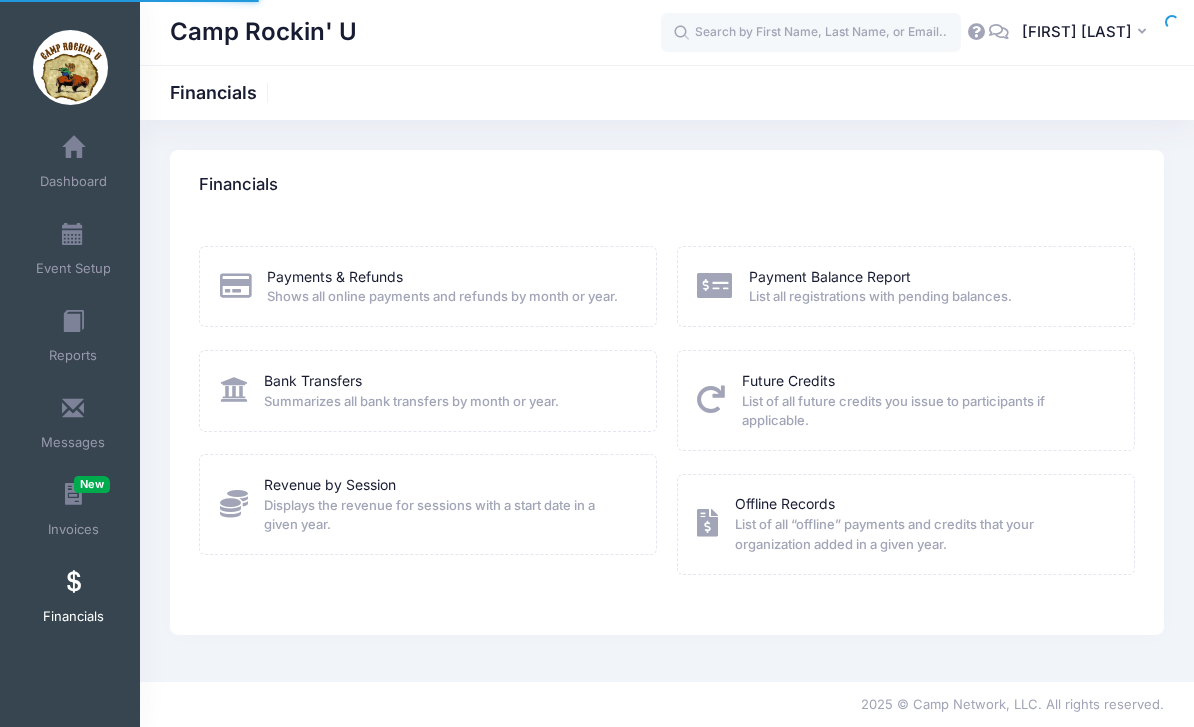 scroll, scrollTop: 0, scrollLeft: 0, axis: both 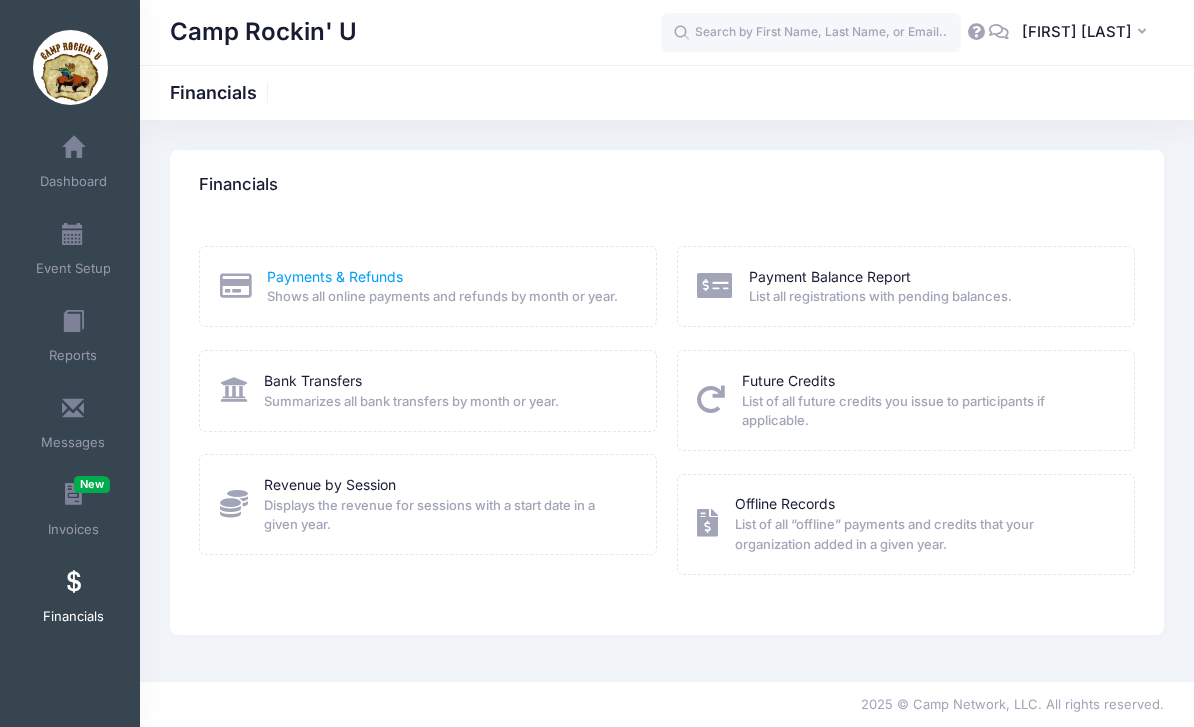click on "Payments & Refunds" at bounding box center (335, 276) 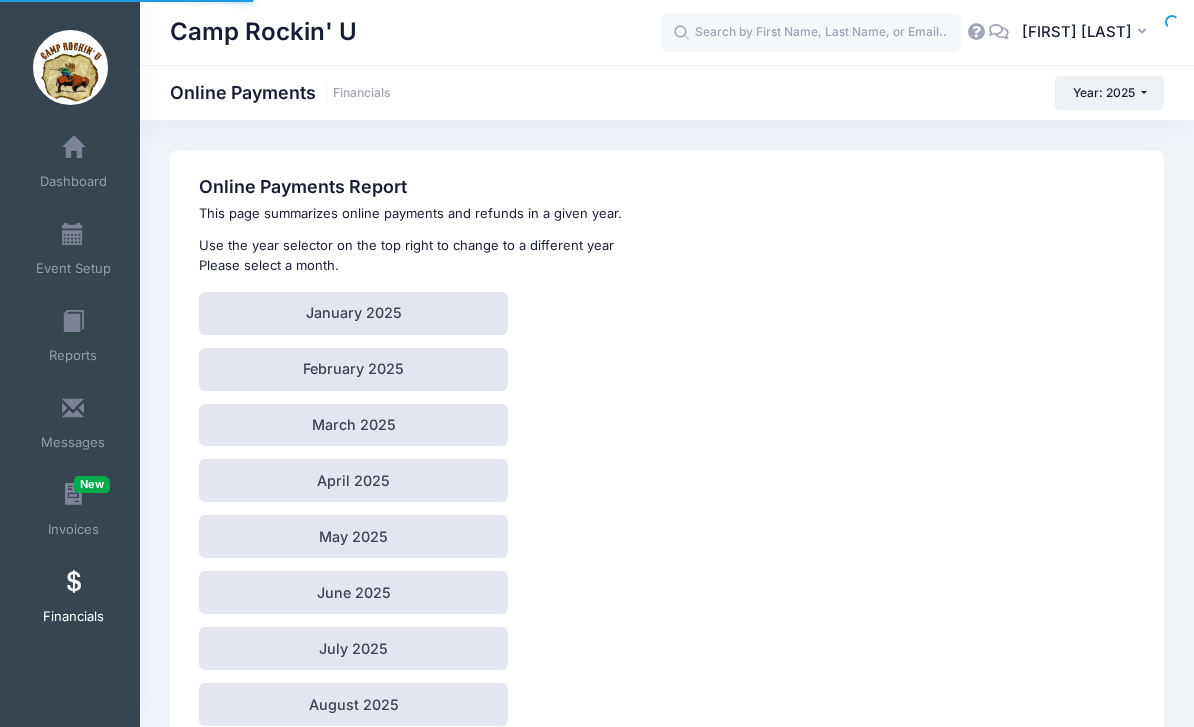 scroll, scrollTop: 0, scrollLeft: 0, axis: both 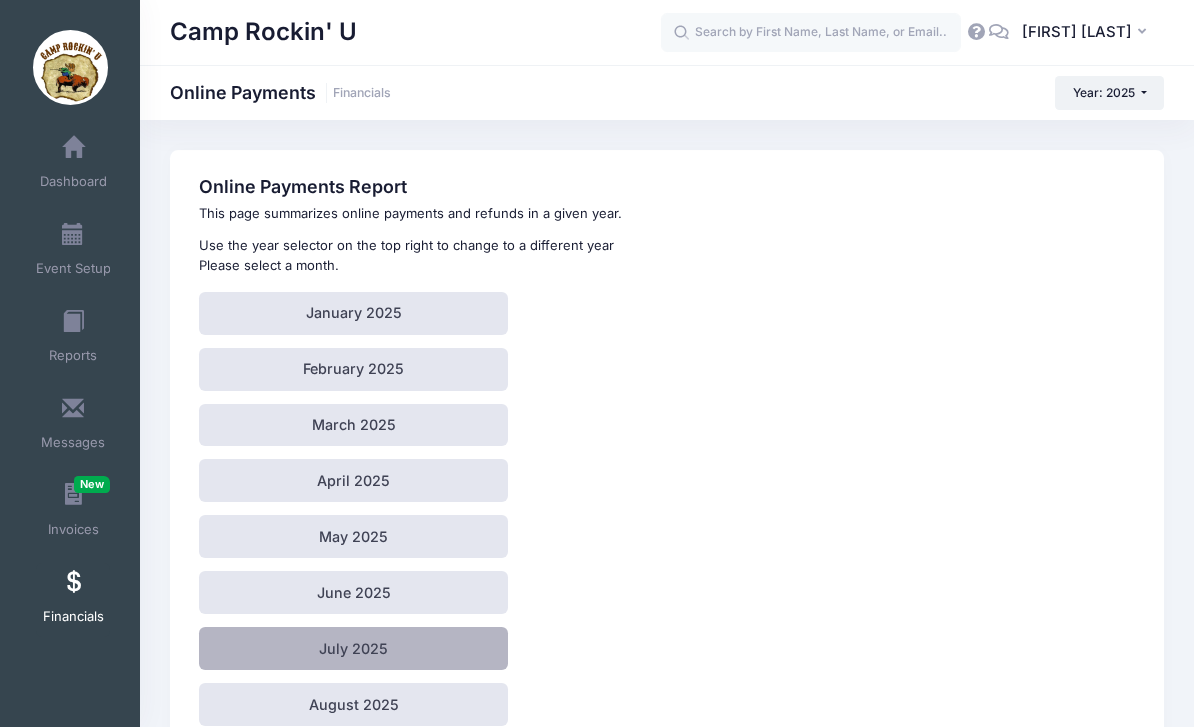click on "July 2025" at bounding box center (353, 648) 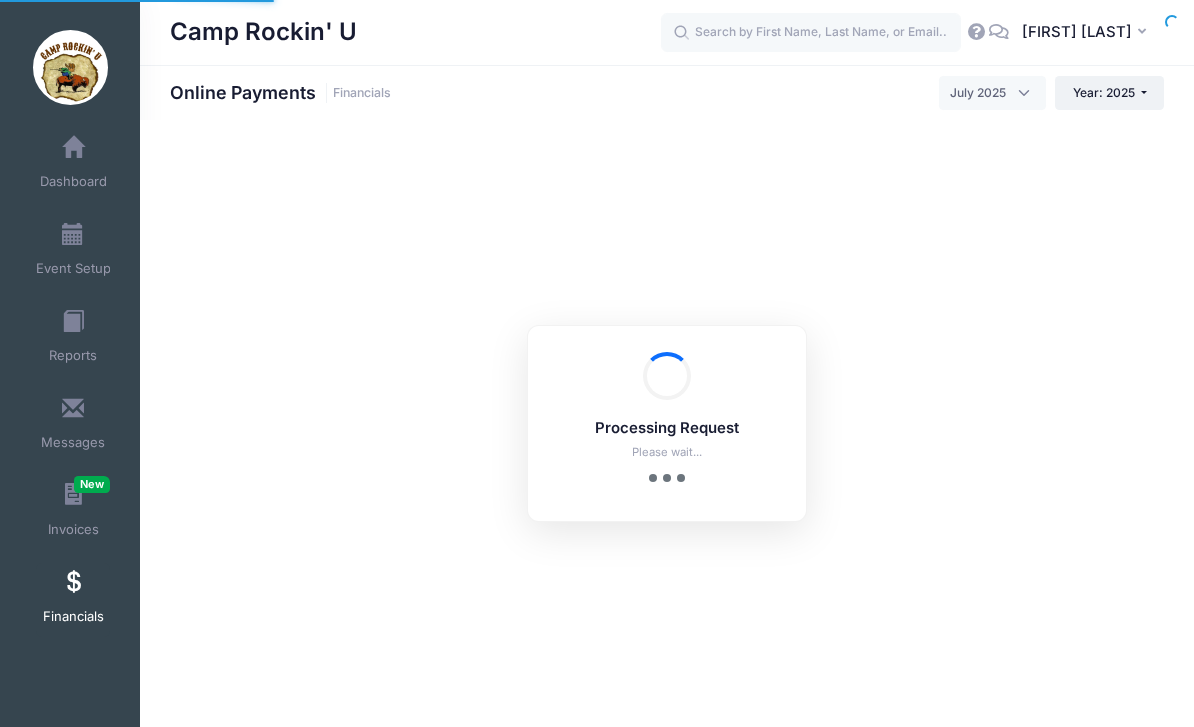 scroll, scrollTop: 0, scrollLeft: 0, axis: both 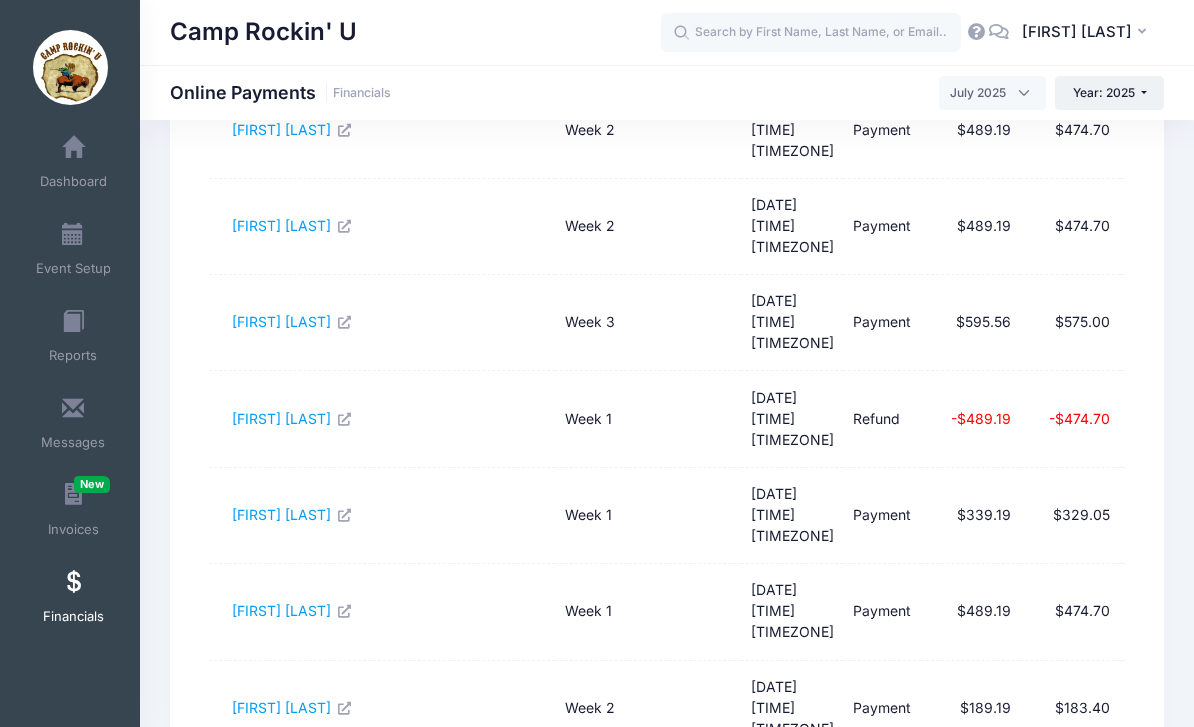 click on "All 10 25 50" at bounding box center [277, 882] 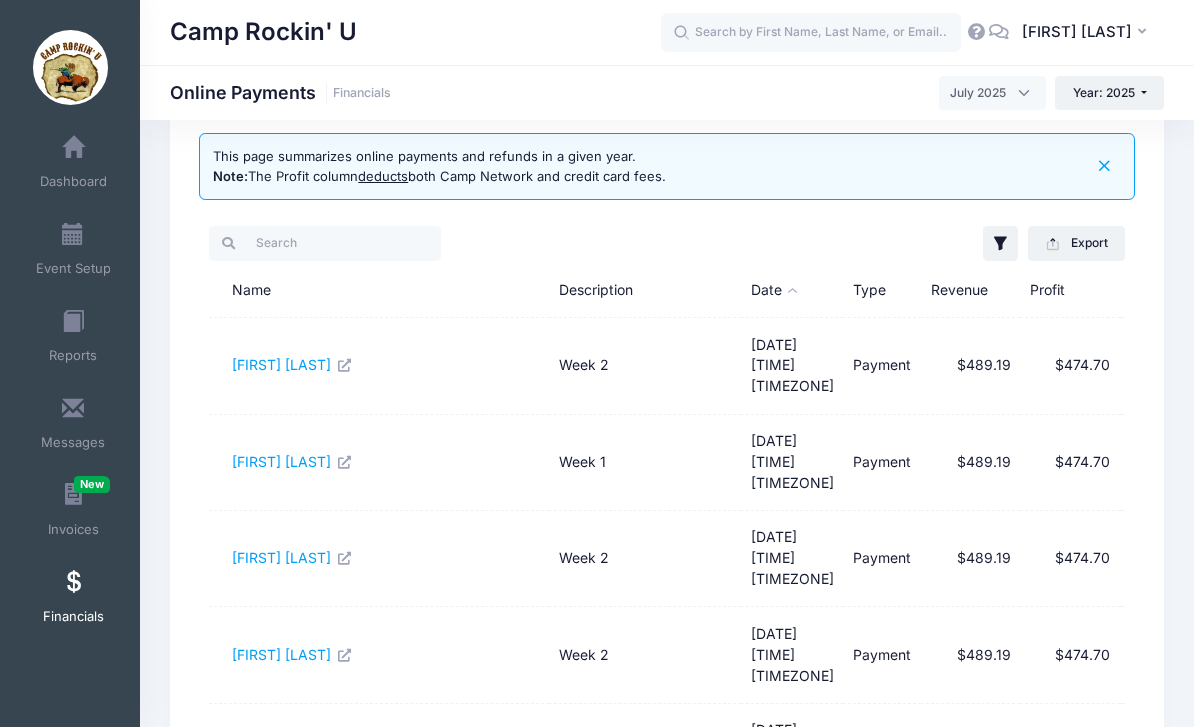scroll, scrollTop: 32, scrollLeft: 0, axis: vertical 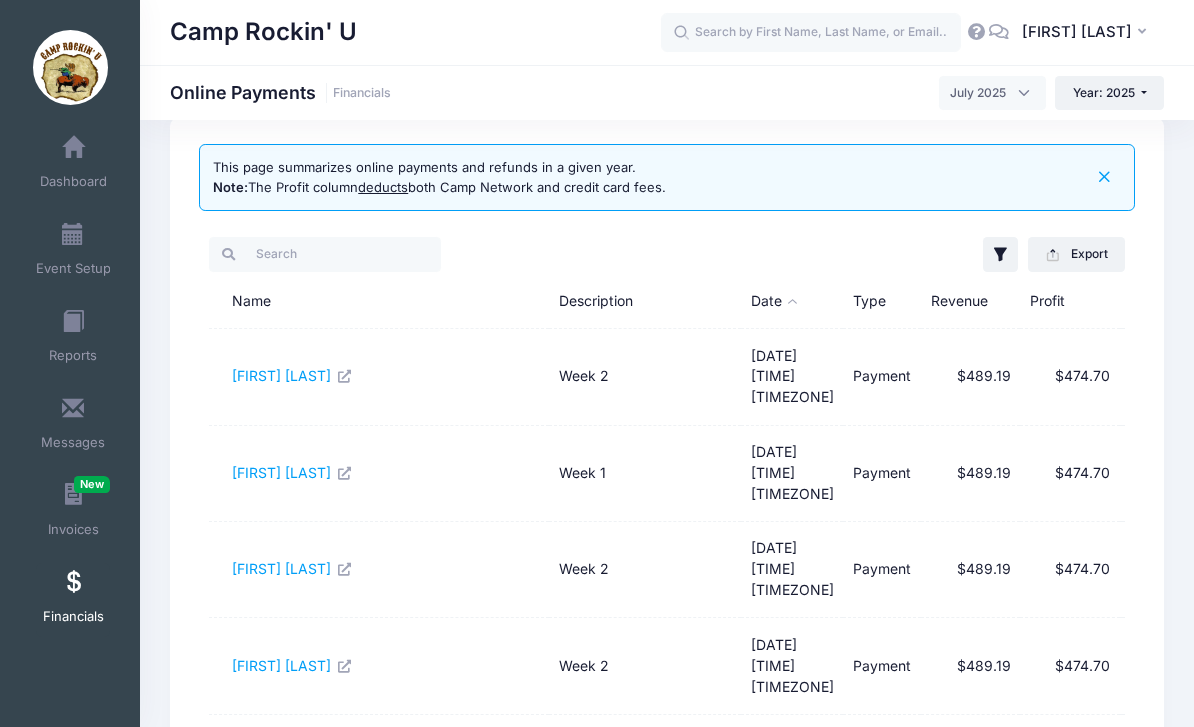 click on "Revenue" at bounding box center (971, 302) 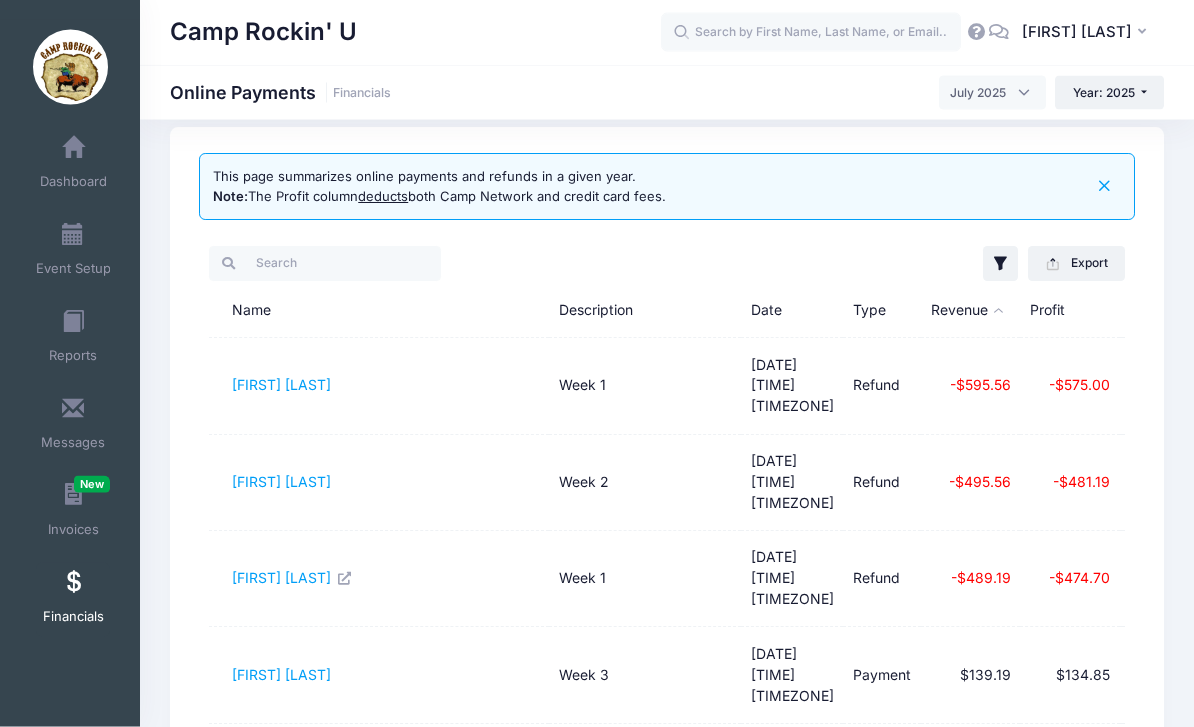 scroll, scrollTop: 0, scrollLeft: 0, axis: both 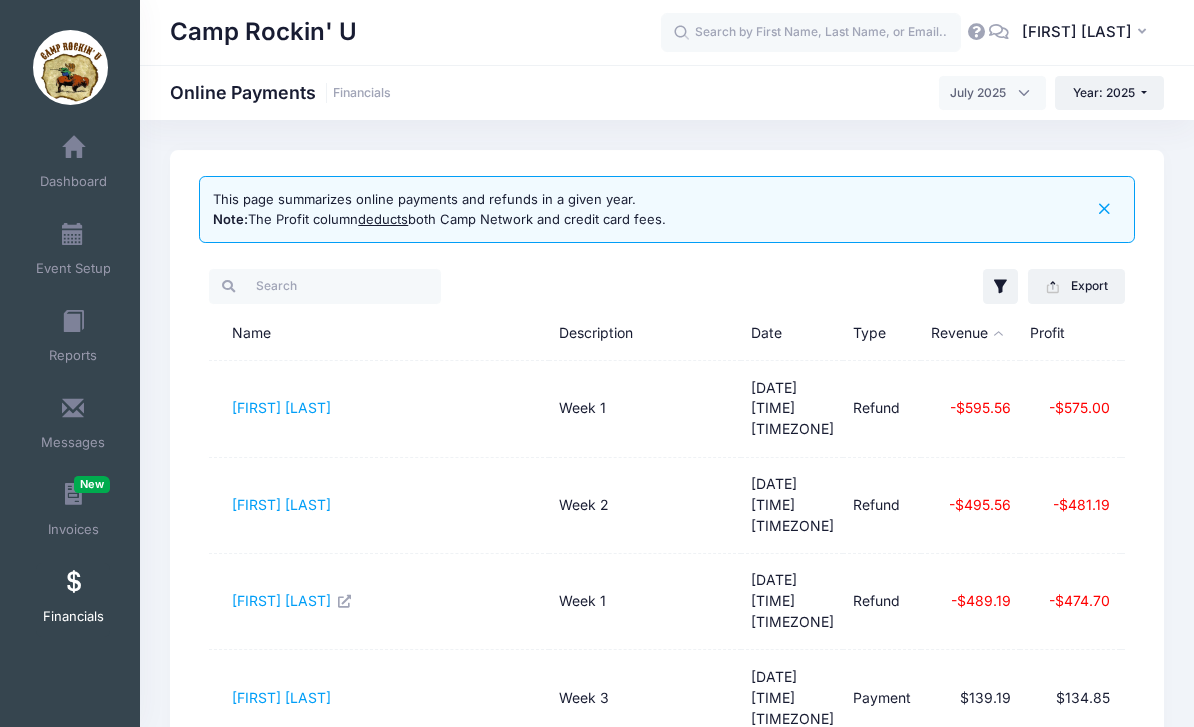 click on "Profit" at bounding box center [1070, 334] 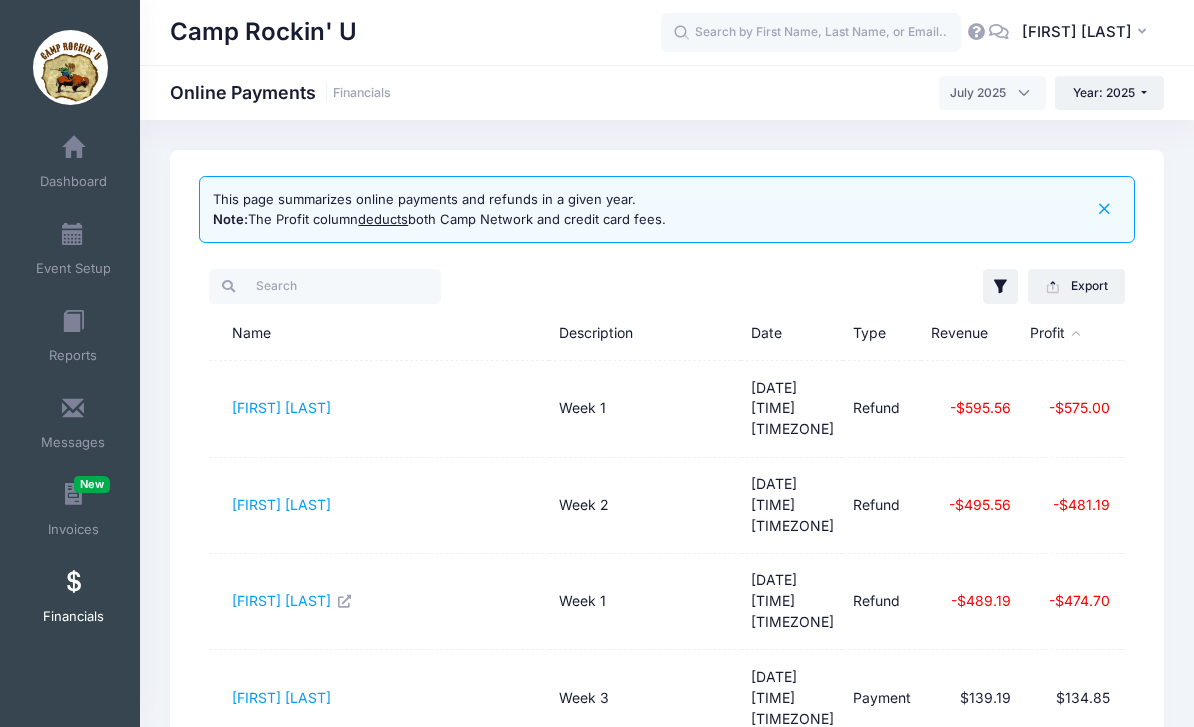 click on "Profit" at bounding box center [1070, 334] 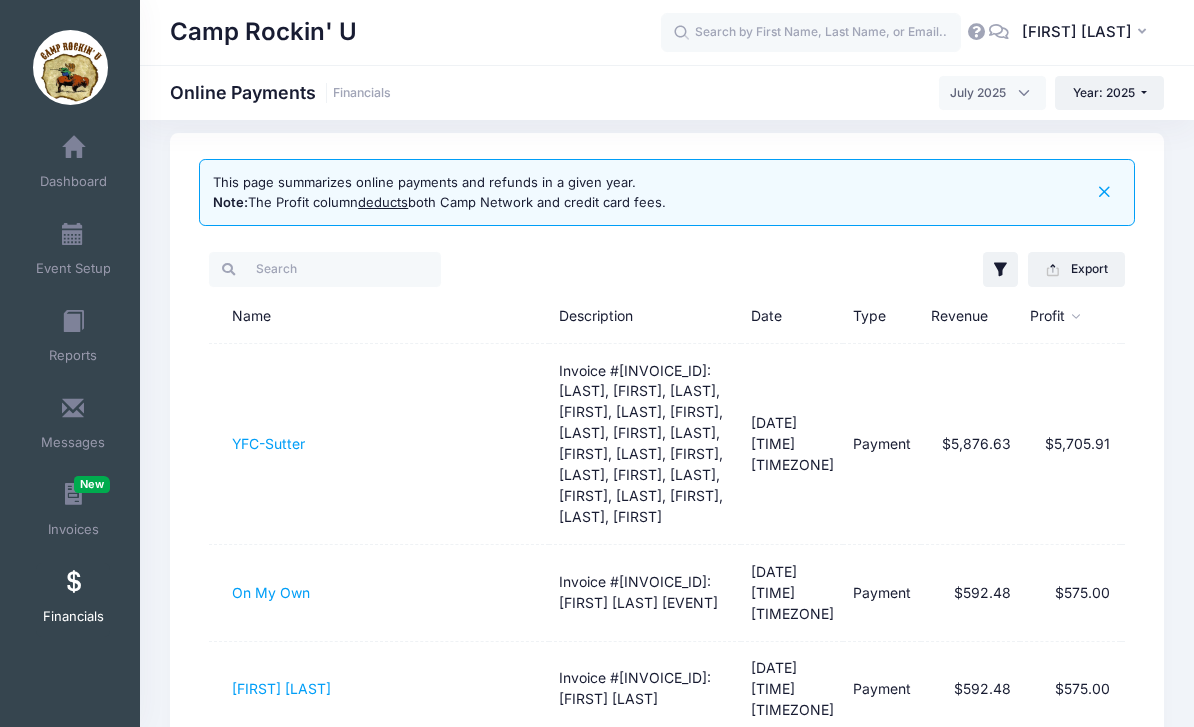 scroll, scrollTop: 0, scrollLeft: 0, axis: both 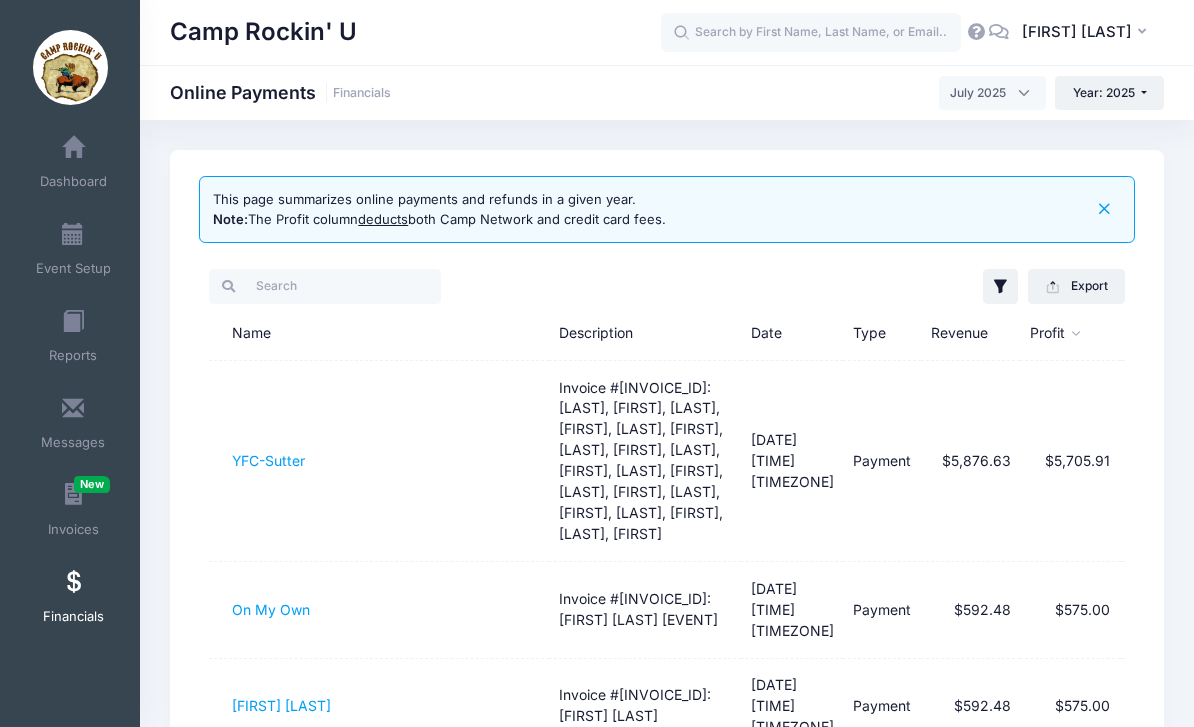 click on "Profit" at bounding box center (1070, 334) 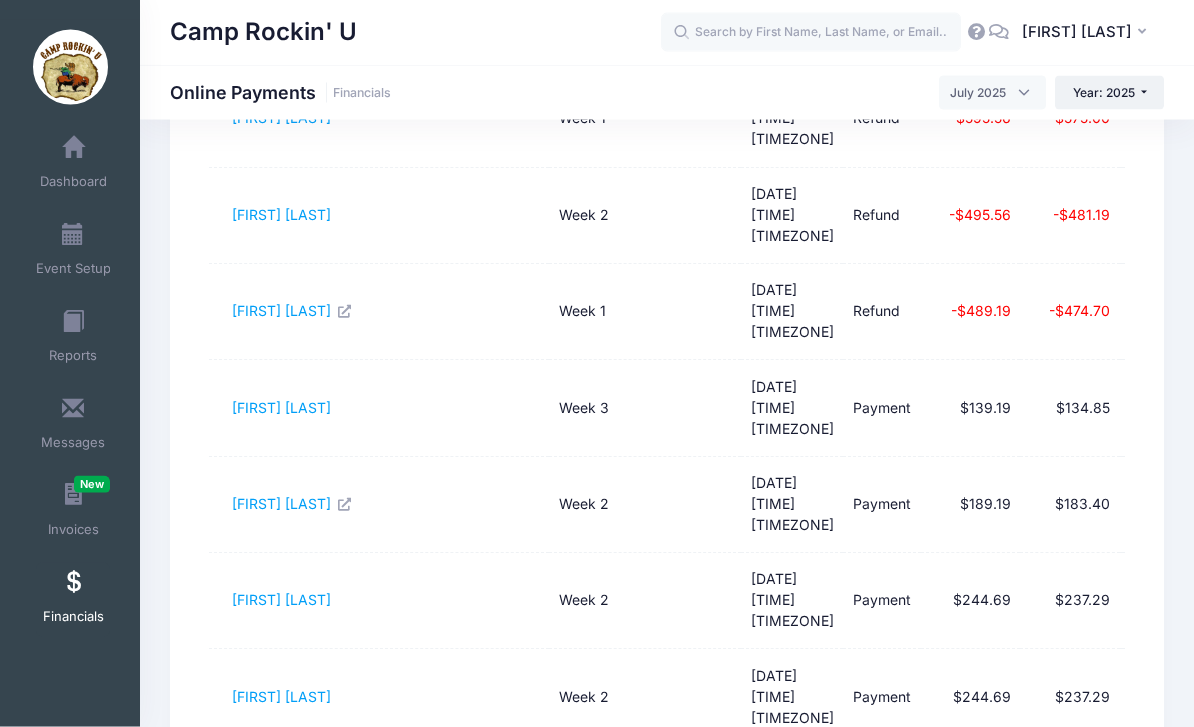 scroll, scrollTop: 272, scrollLeft: 0, axis: vertical 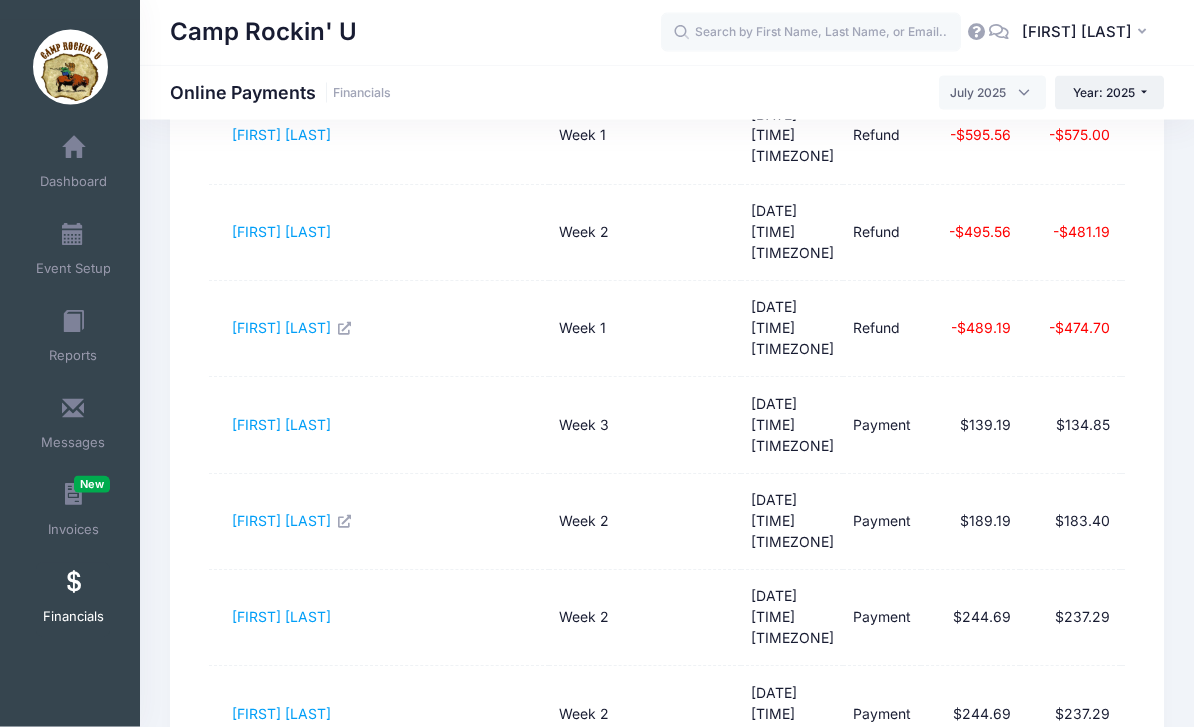 click at bounding box center [73, 583] 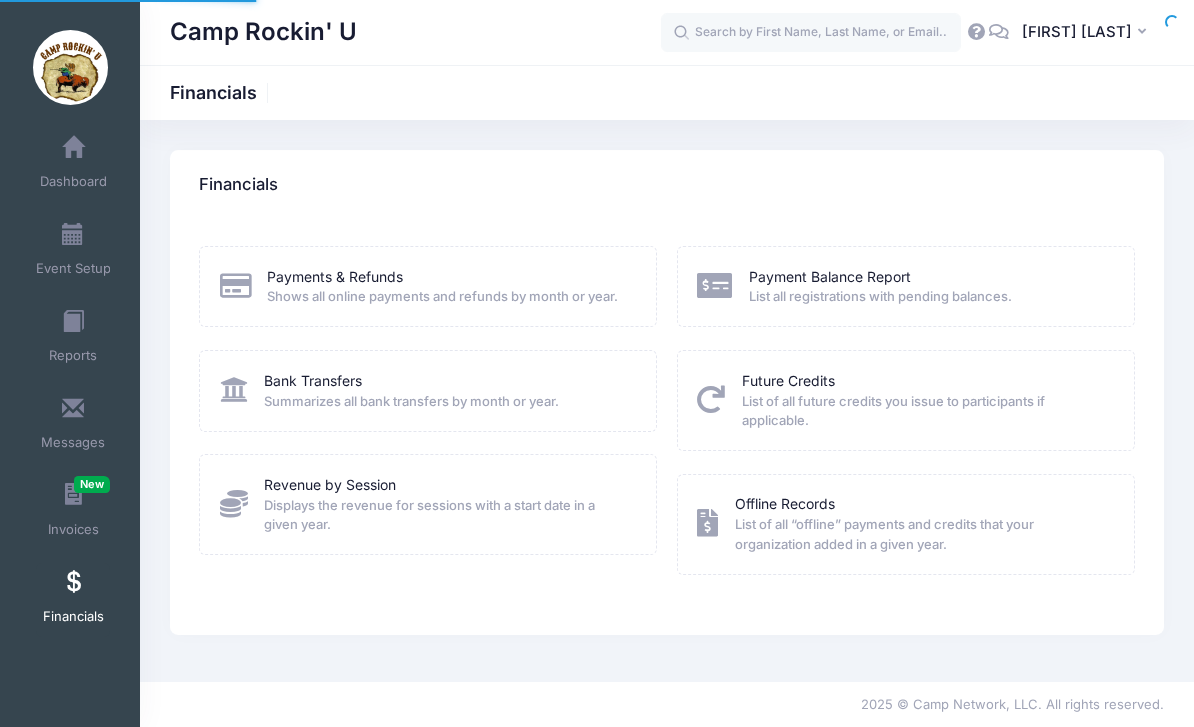 scroll, scrollTop: 0, scrollLeft: 0, axis: both 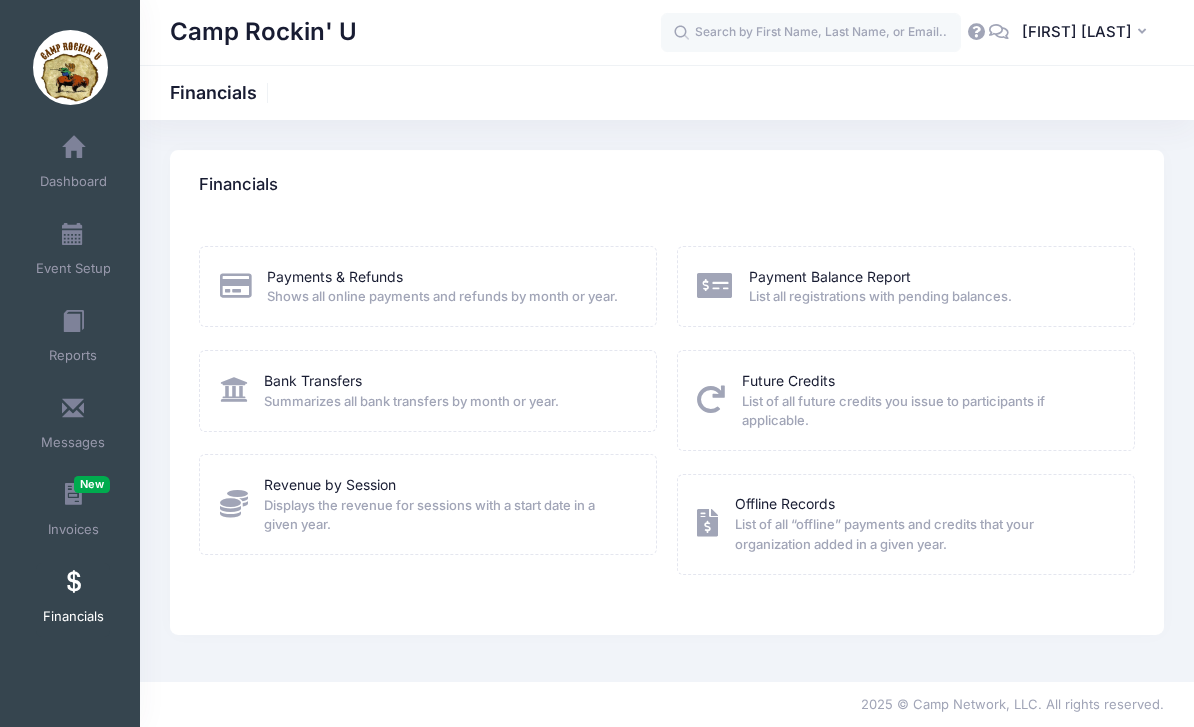 click on "Shows all online payments and refunds by month or year." at bounding box center [442, 297] 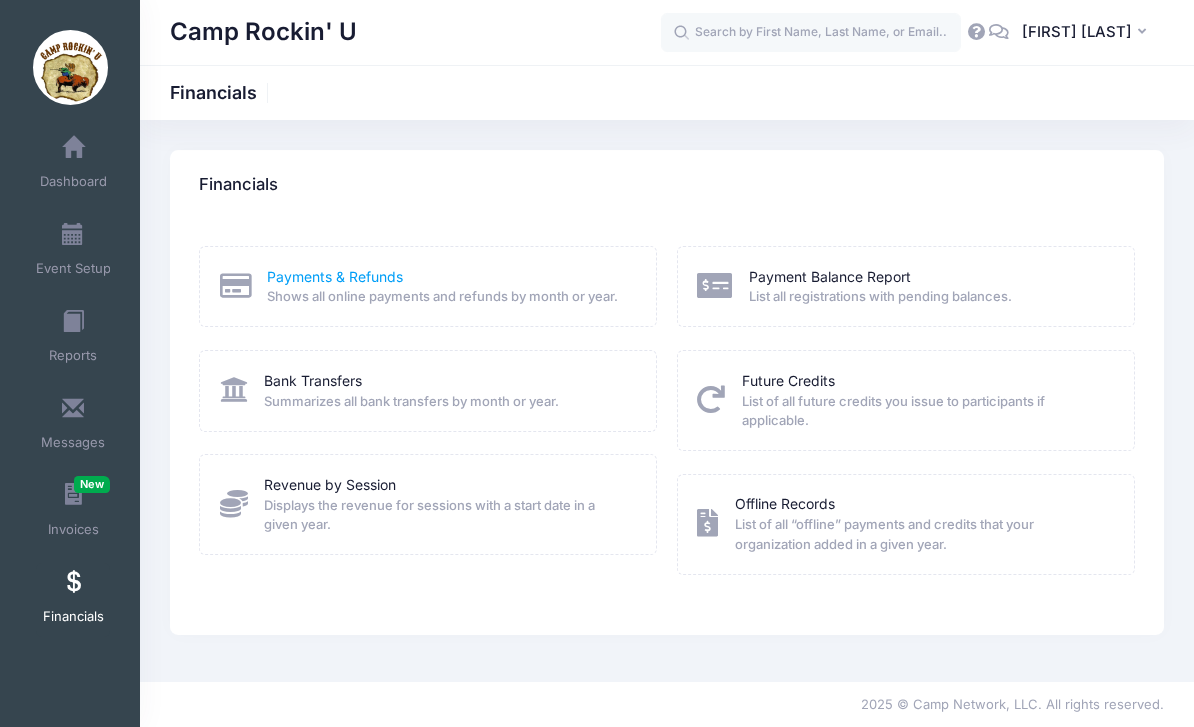 click on "Payments & Refunds" at bounding box center (335, 276) 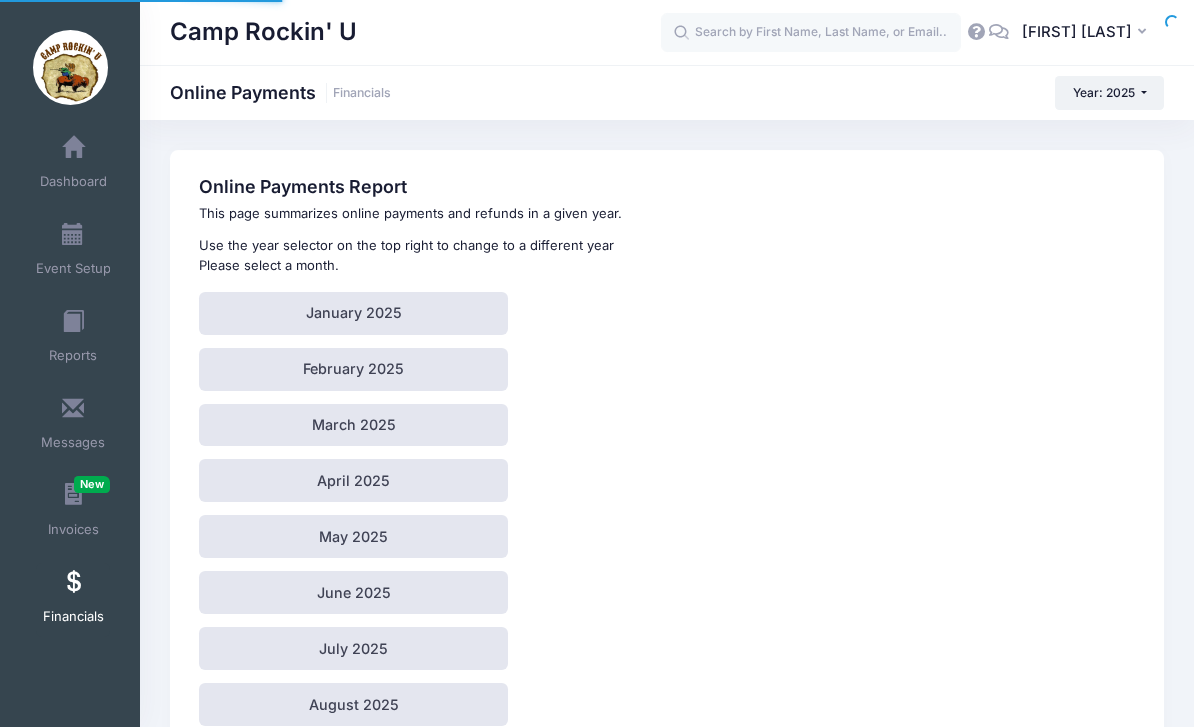 scroll, scrollTop: 0, scrollLeft: 0, axis: both 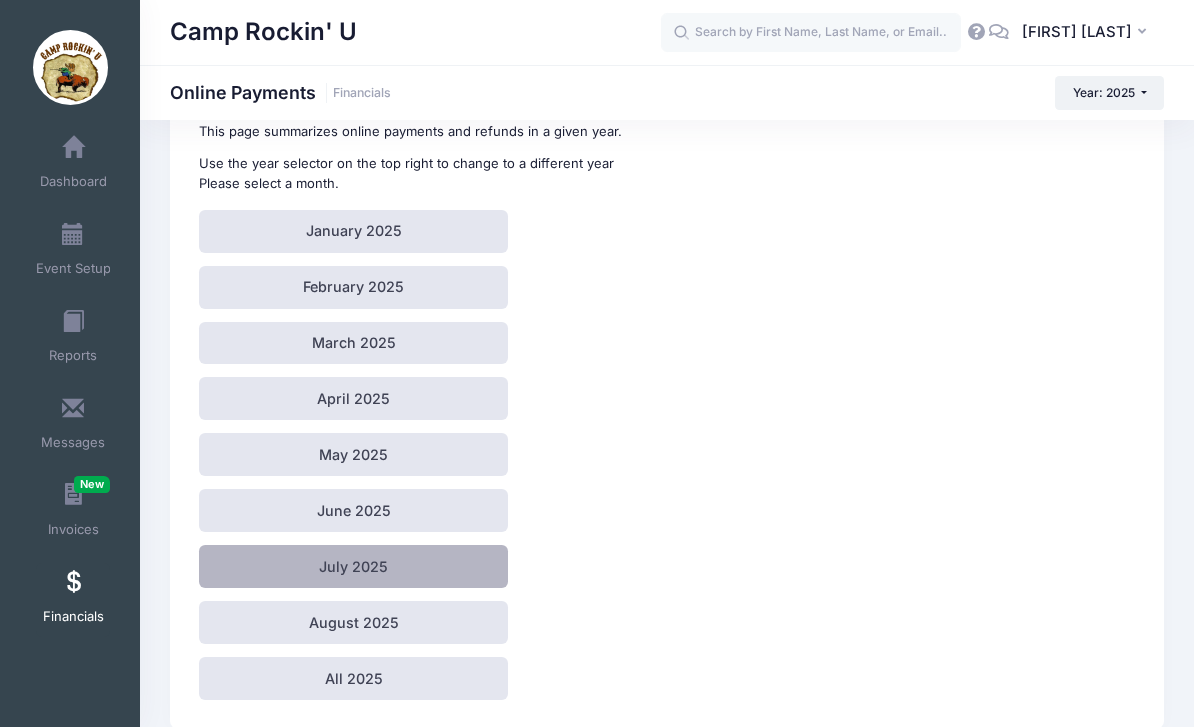 click on "July 2025" at bounding box center (353, 566) 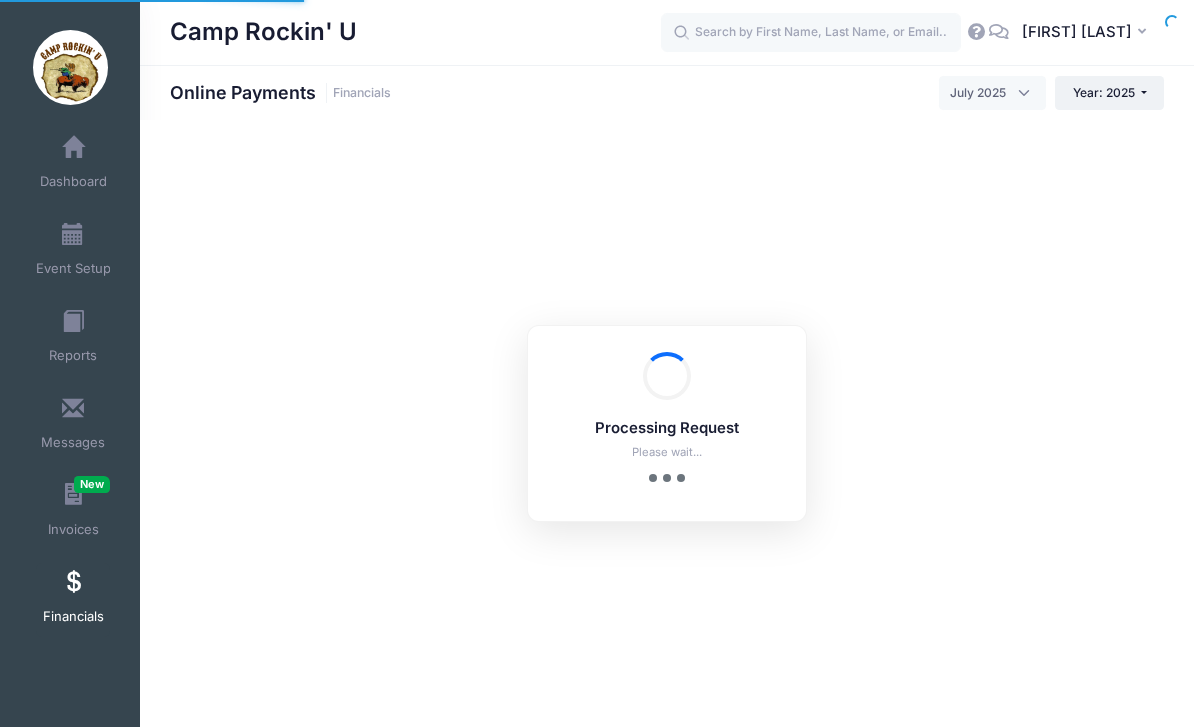 select on "10" 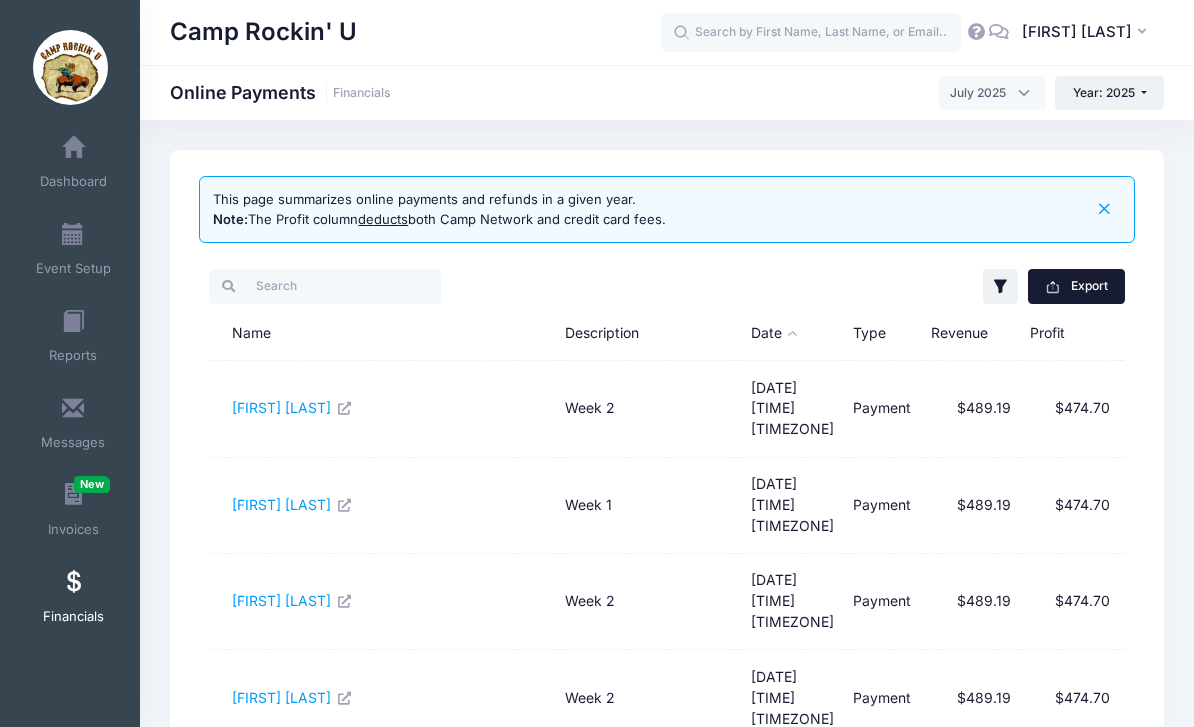 click on "Export" at bounding box center [1076, 286] 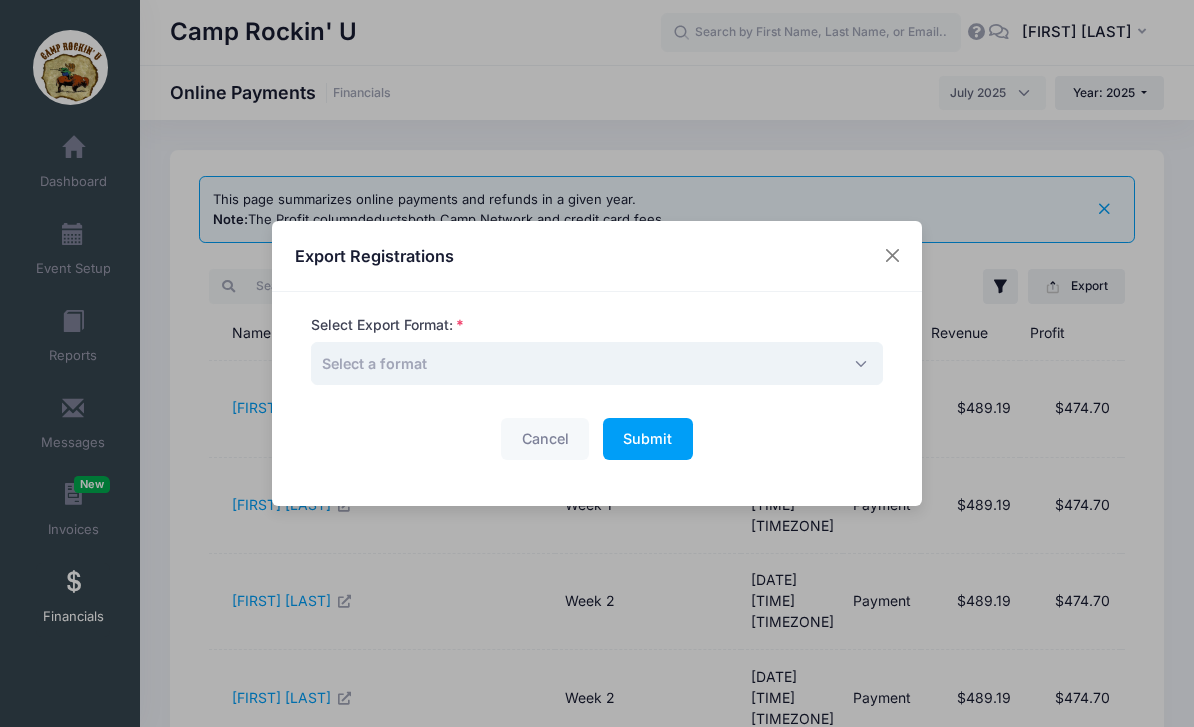 click on "Select a format" at bounding box center (597, 363) 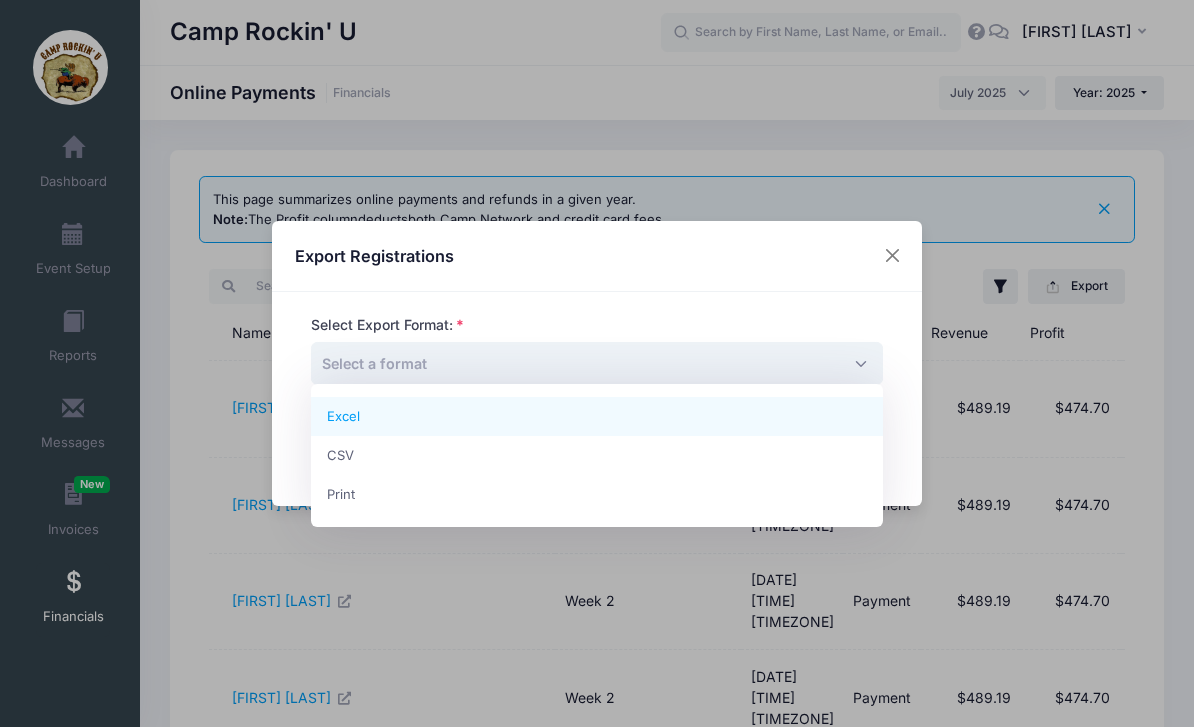 select on "excel" 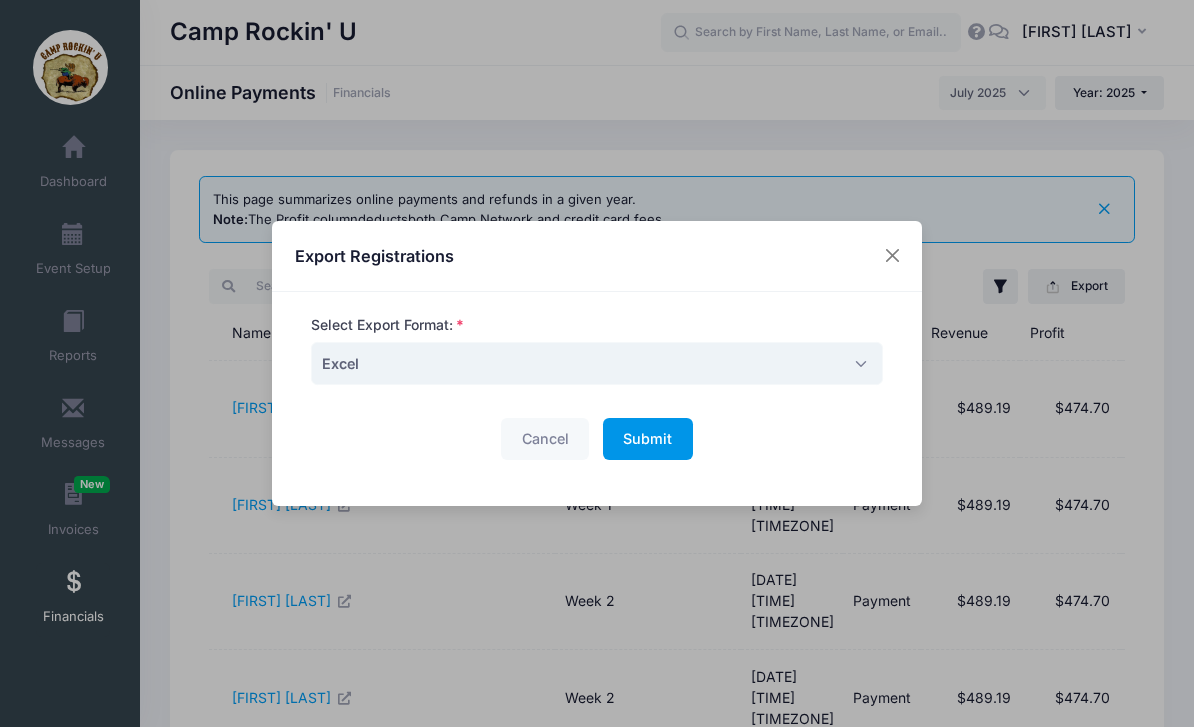 click on "Submit" at bounding box center (647, 438) 